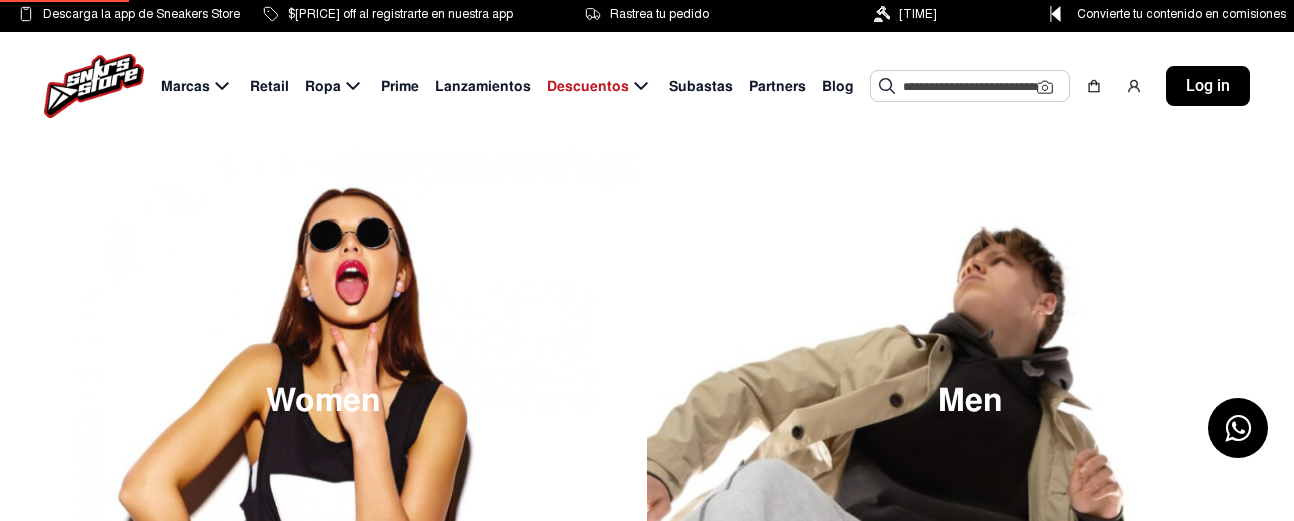 scroll, scrollTop: 0, scrollLeft: 0, axis: both 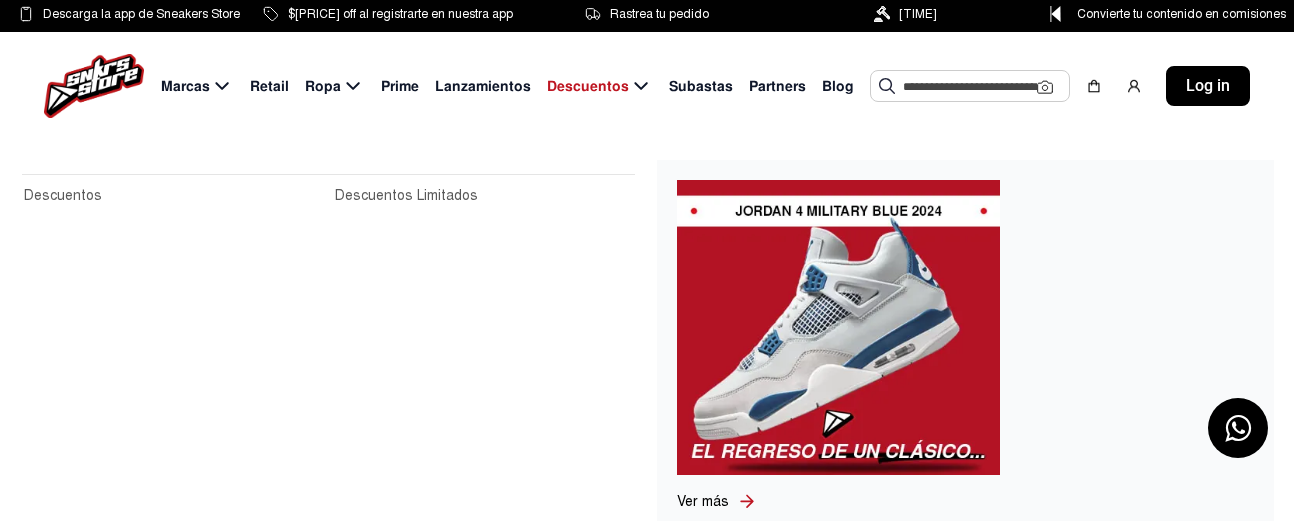 click on "Descuentos" 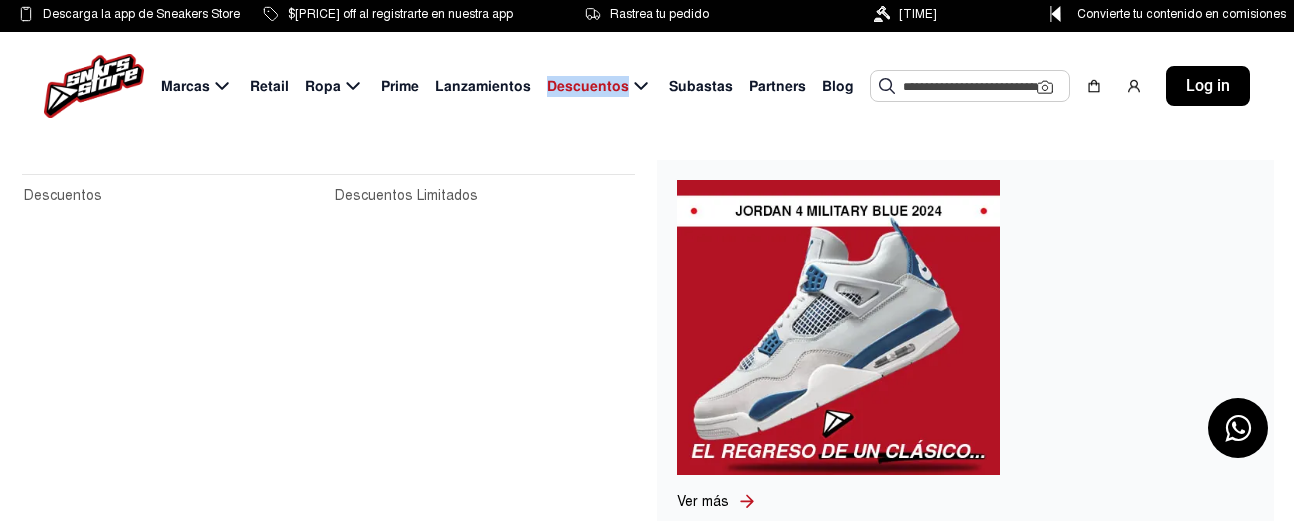 click on "Descuentos" 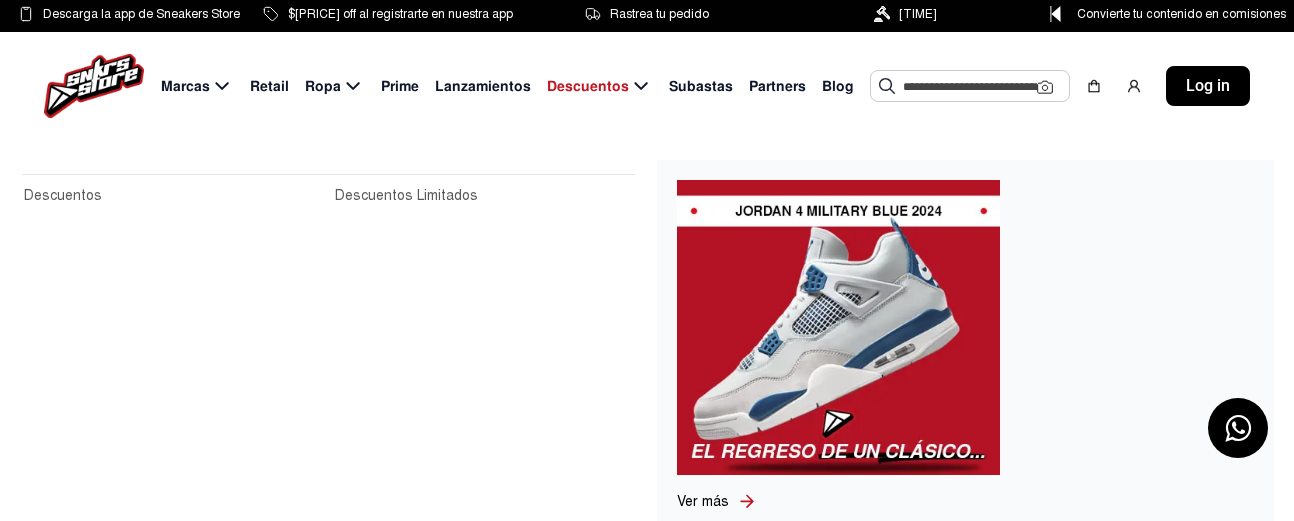 click 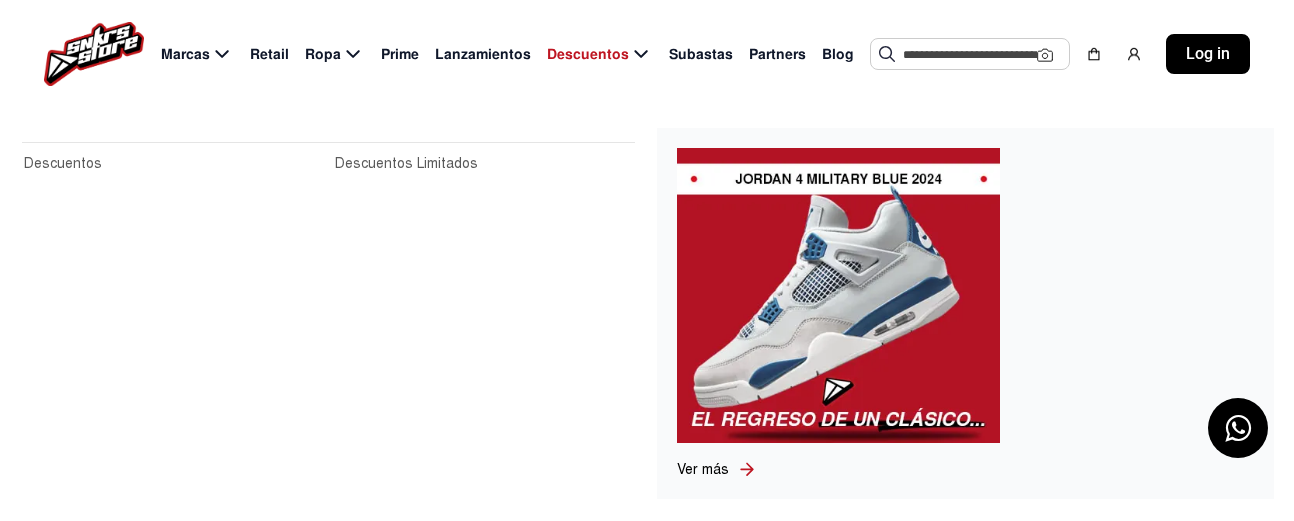 scroll, scrollTop: 341, scrollLeft: 0, axis: vertical 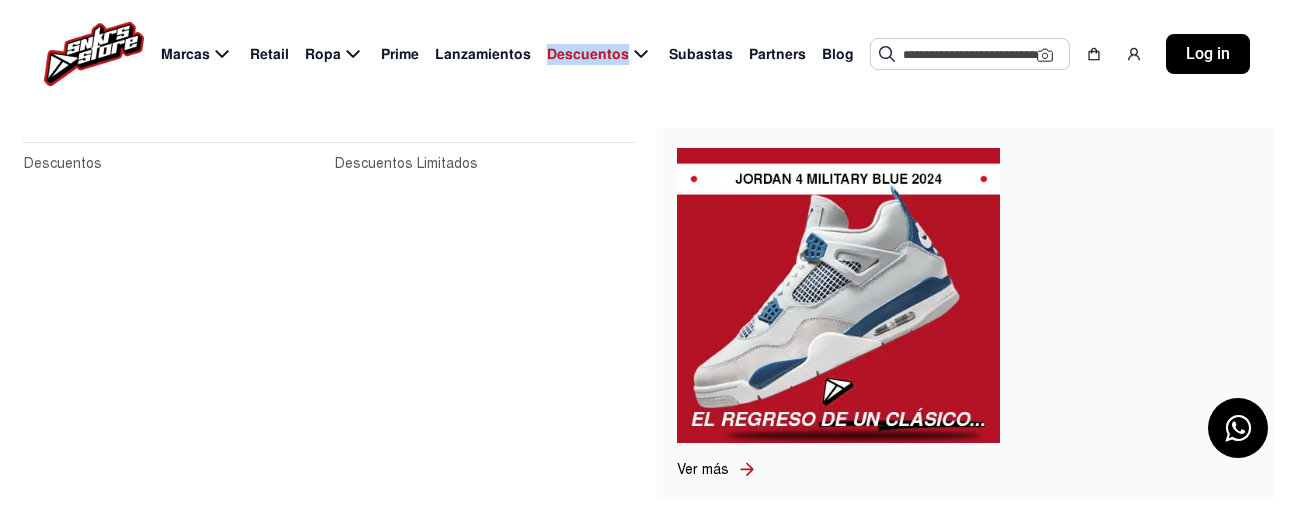 click on "Descuentos" 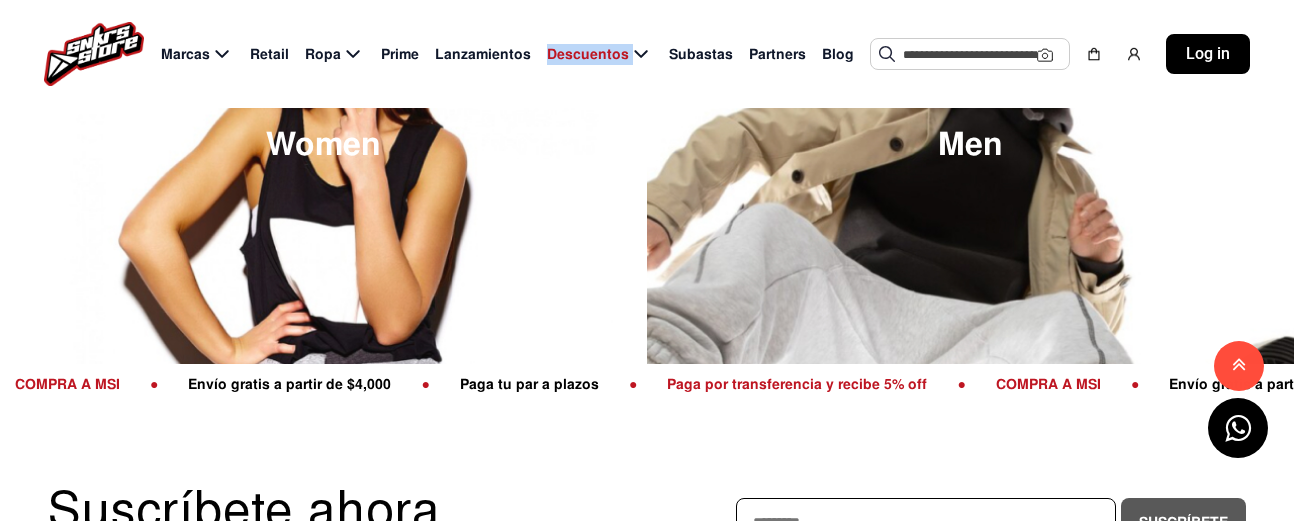 scroll, scrollTop: 0, scrollLeft: 0, axis: both 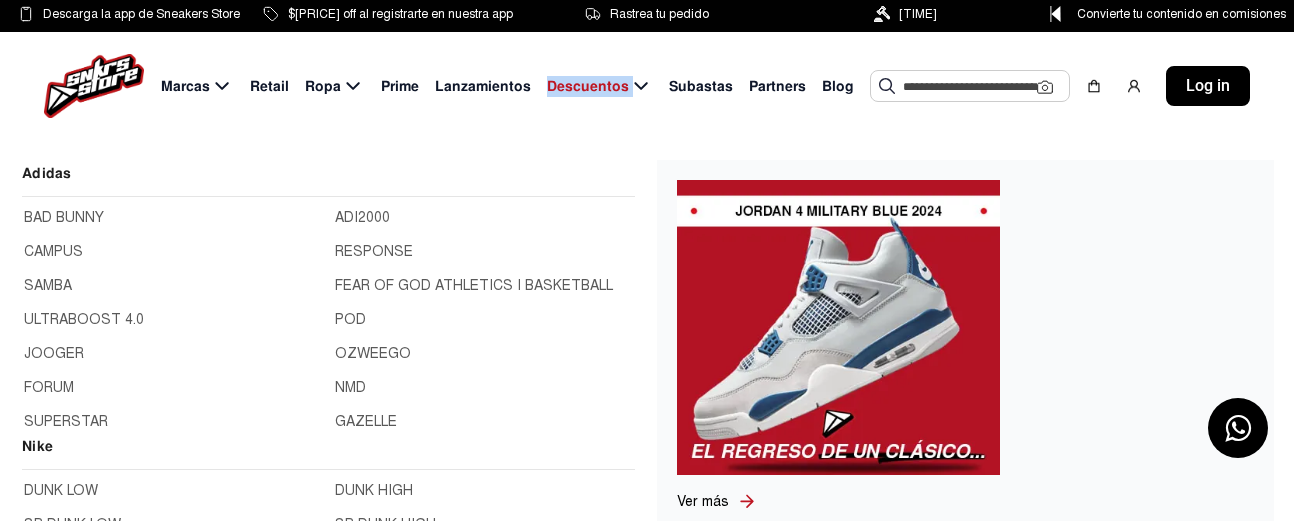click on "Marcas" 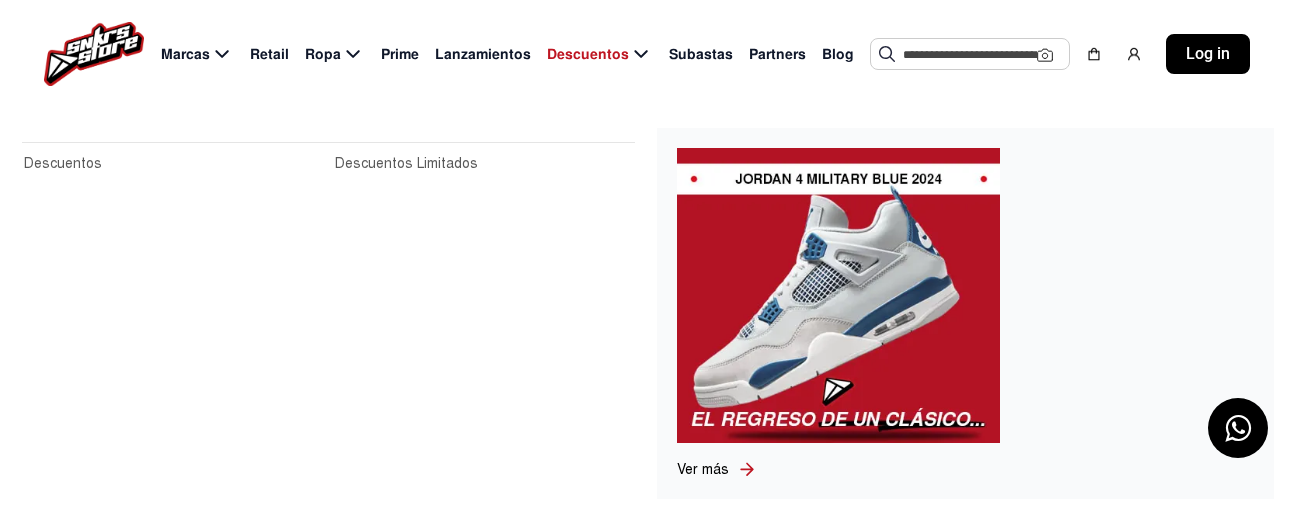 scroll, scrollTop: 110, scrollLeft: 0, axis: vertical 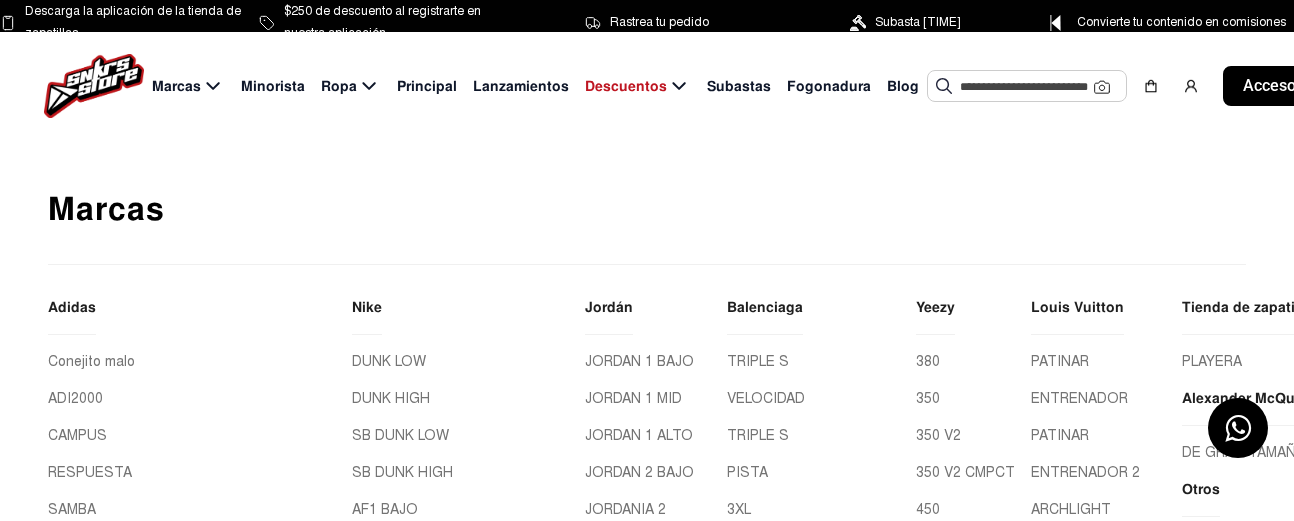 click on "Principal" 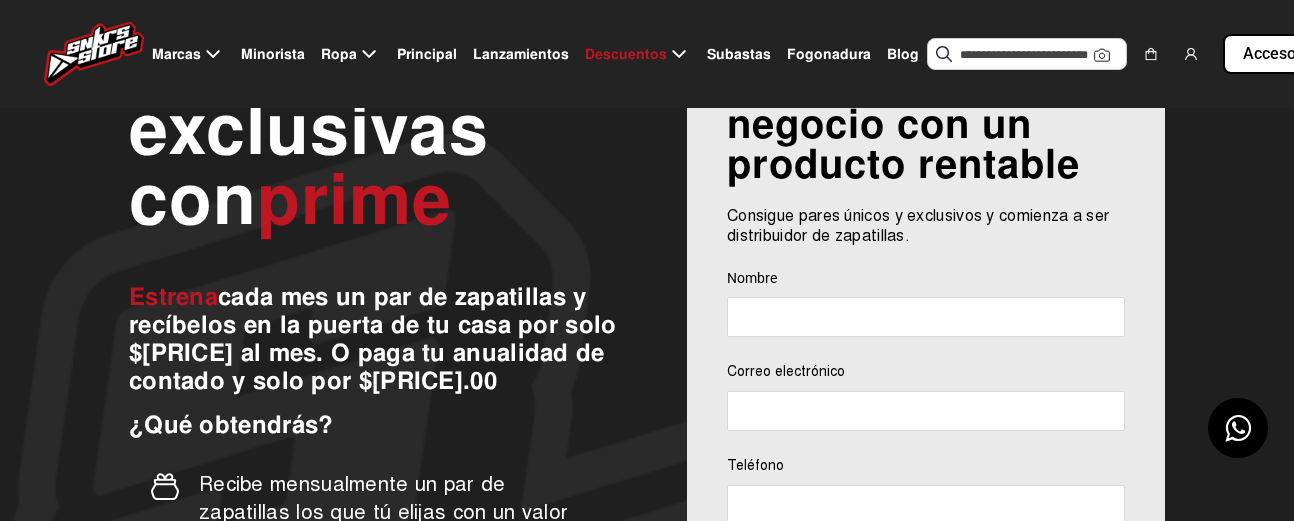 scroll, scrollTop: 147, scrollLeft: 0, axis: vertical 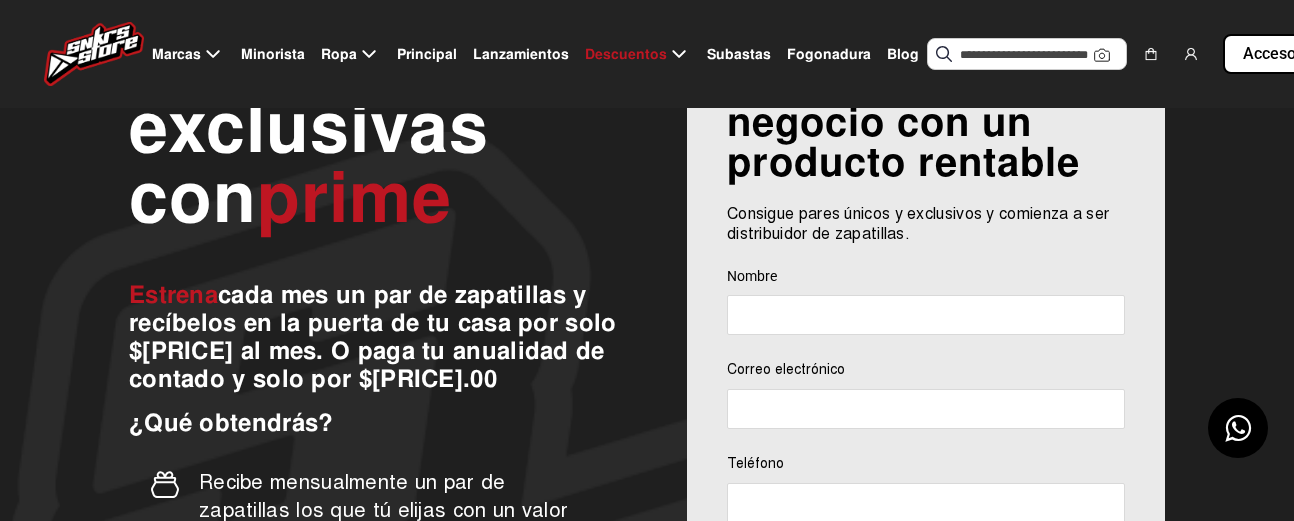 click 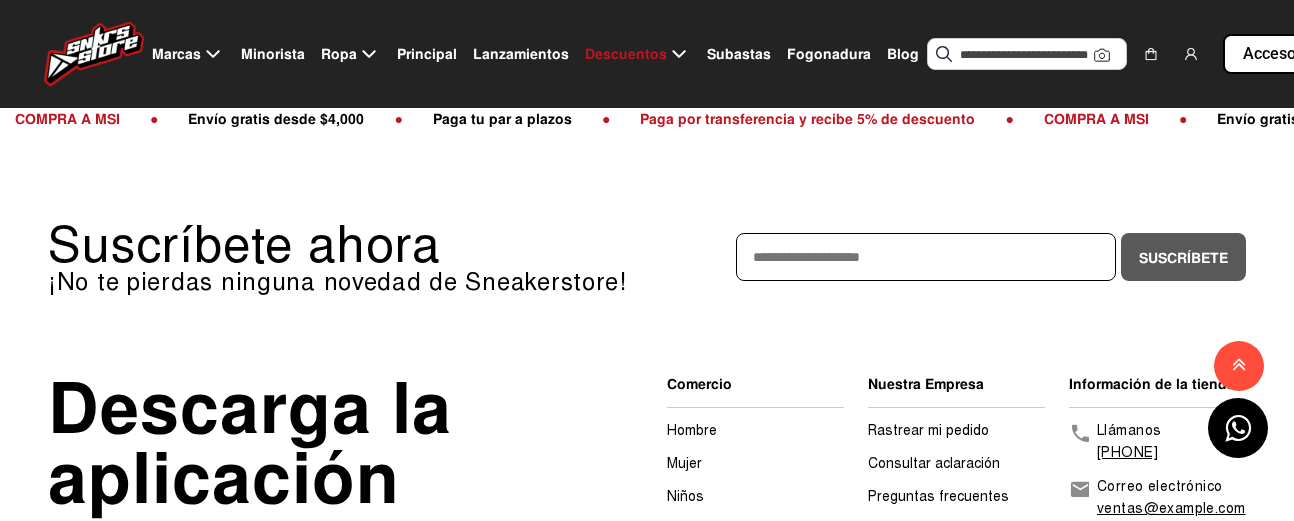 scroll, scrollTop: 971, scrollLeft: 0, axis: vertical 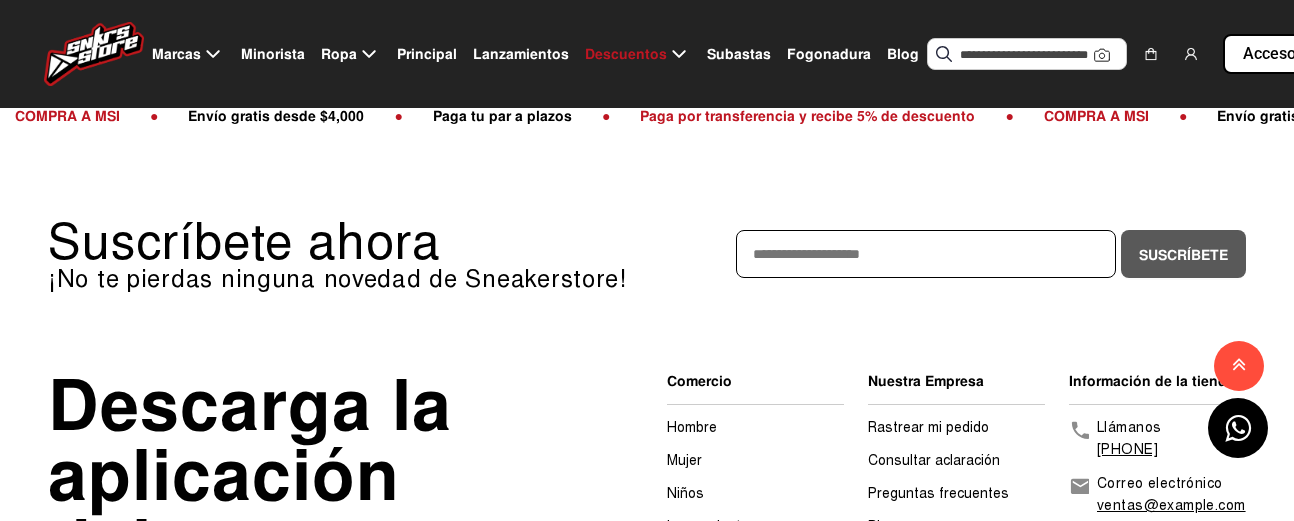 click at bounding box center [926, 254] 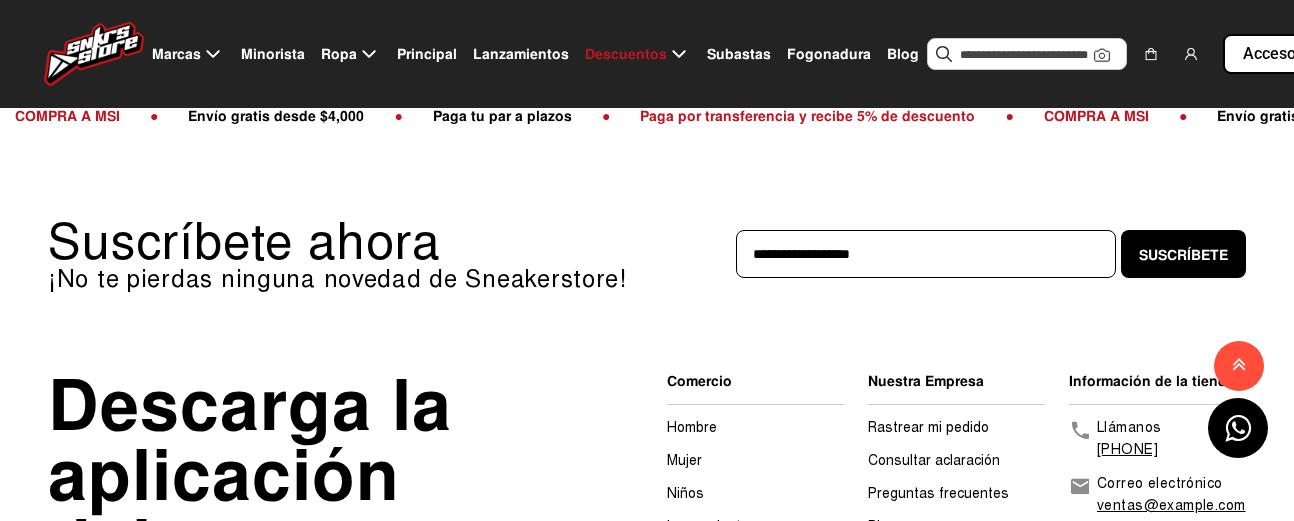 type on "**********" 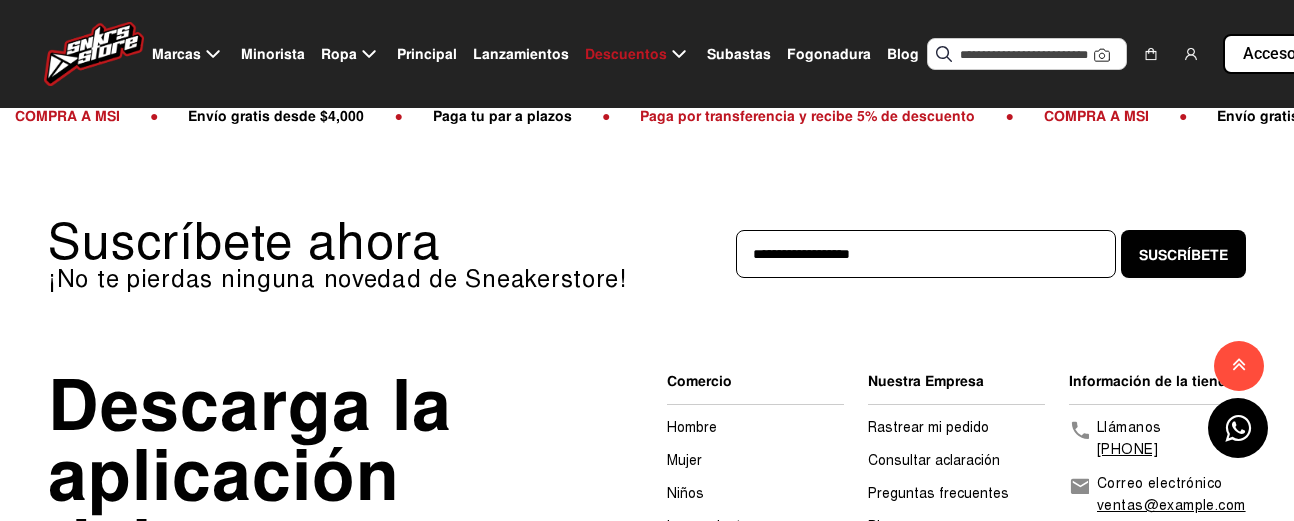 click on "Suscríbete" at bounding box center (1183, 254) 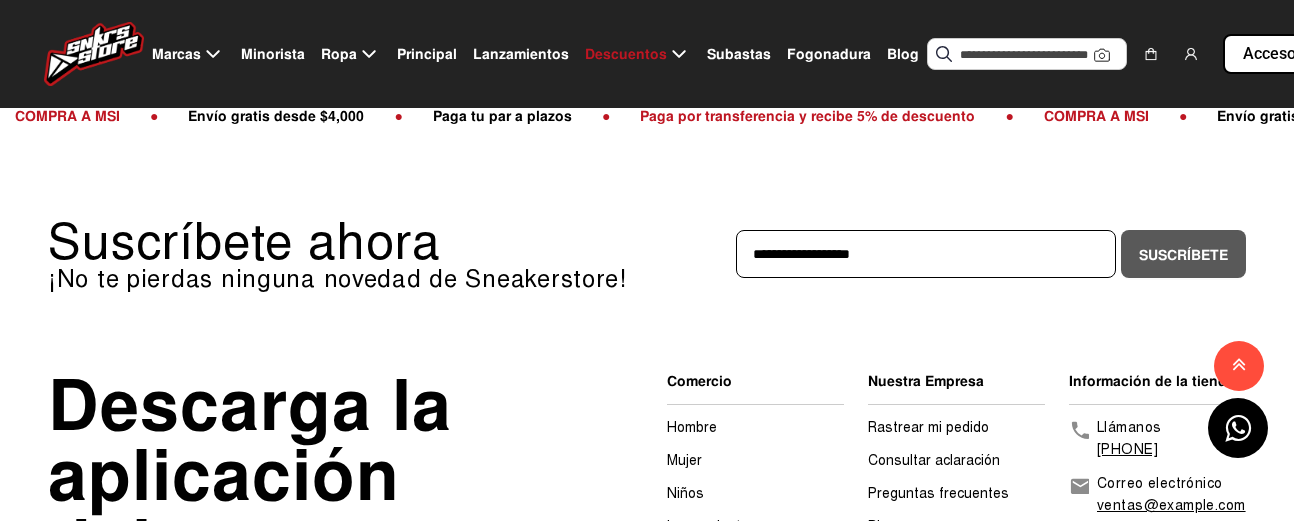 type 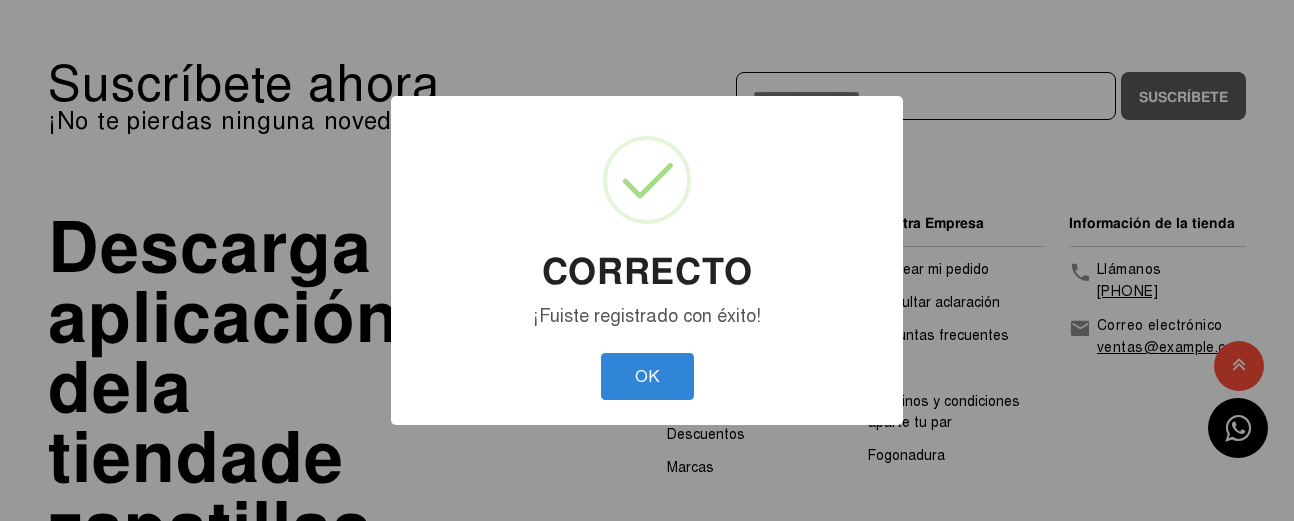 scroll, scrollTop: 1133, scrollLeft: 0, axis: vertical 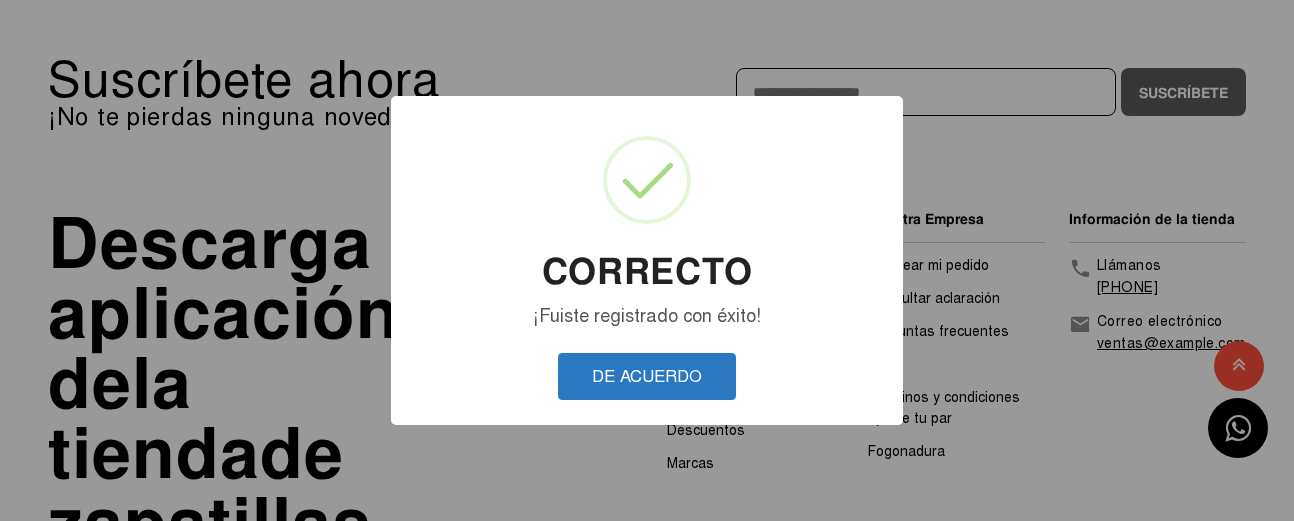 click on "DE ACUERDO" at bounding box center (647, 376) 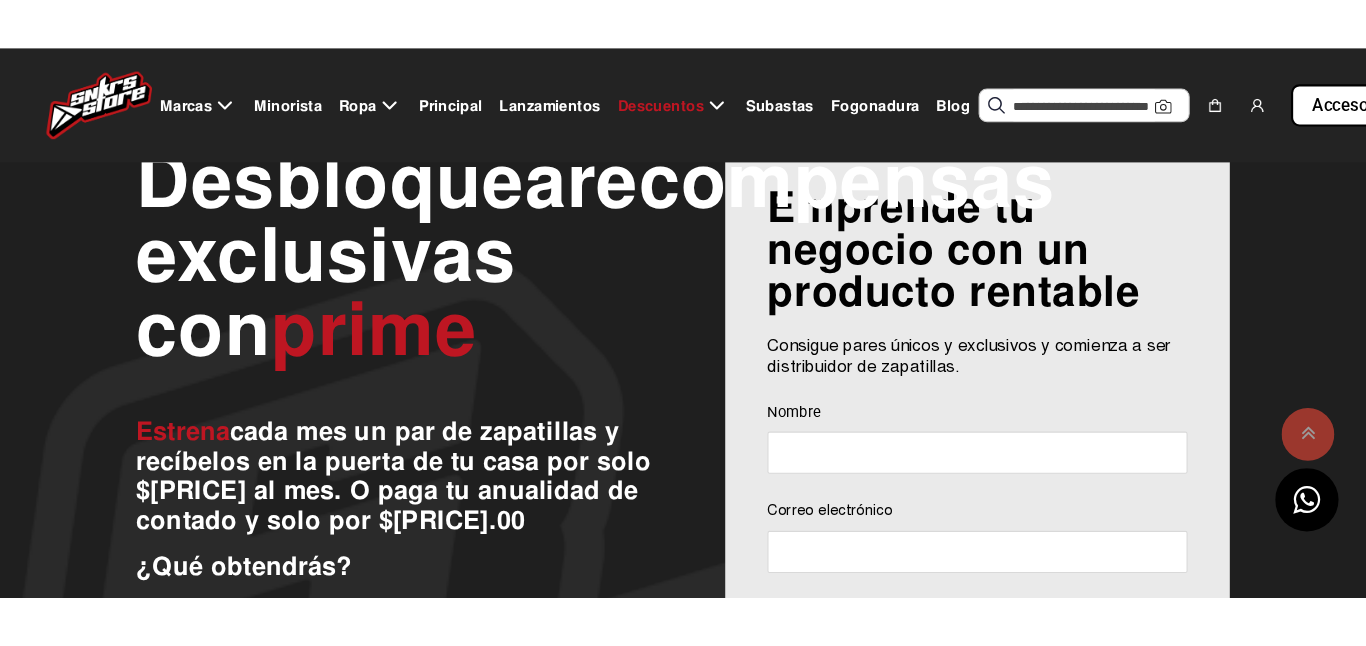 scroll, scrollTop: 0, scrollLeft: 0, axis: both 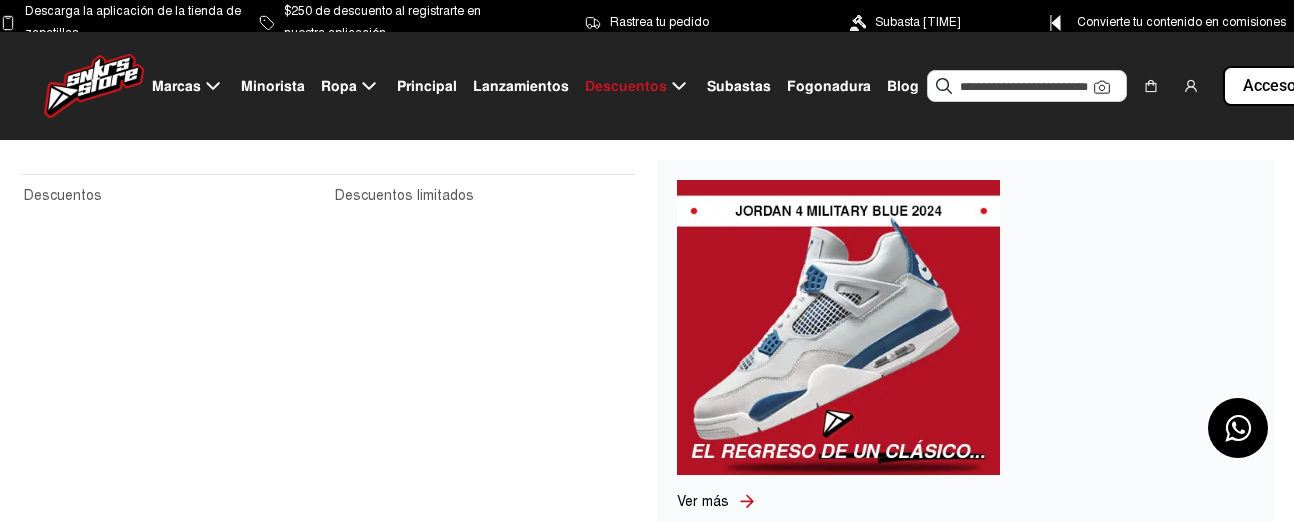 click on "Descuentos limitados" 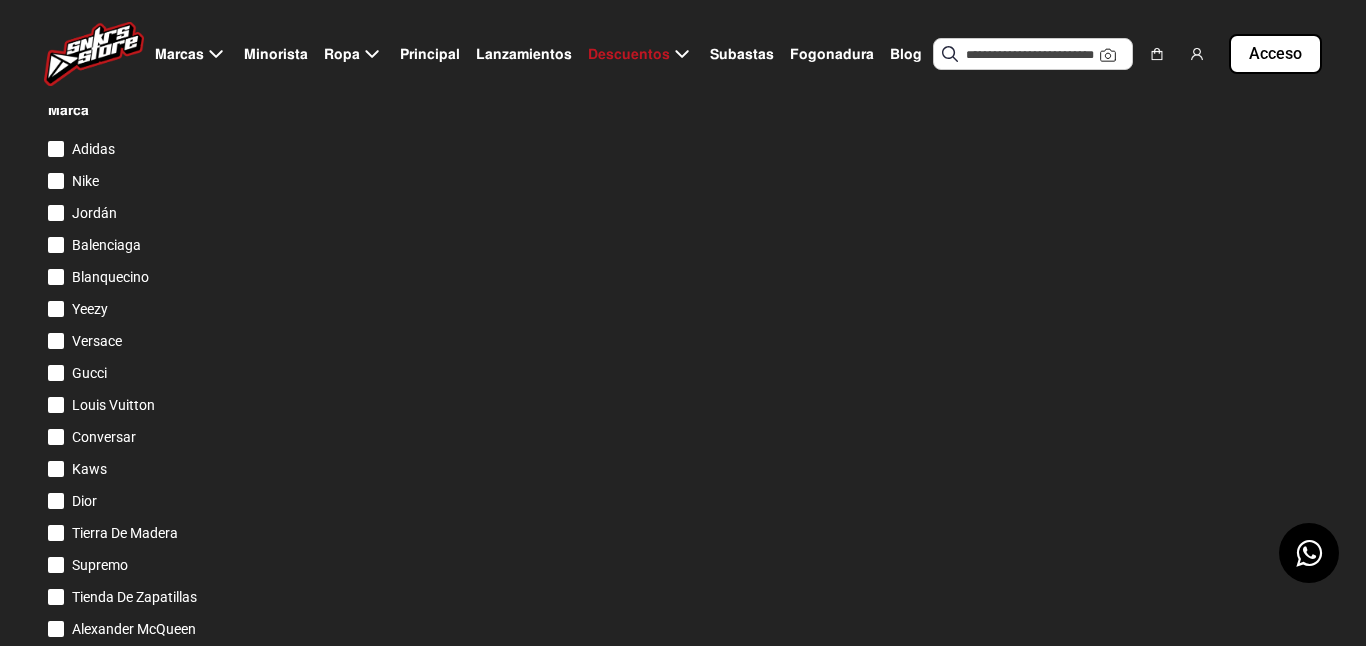 scroll, scrollTop: 492, scrollLeft: 0, axis: vertical 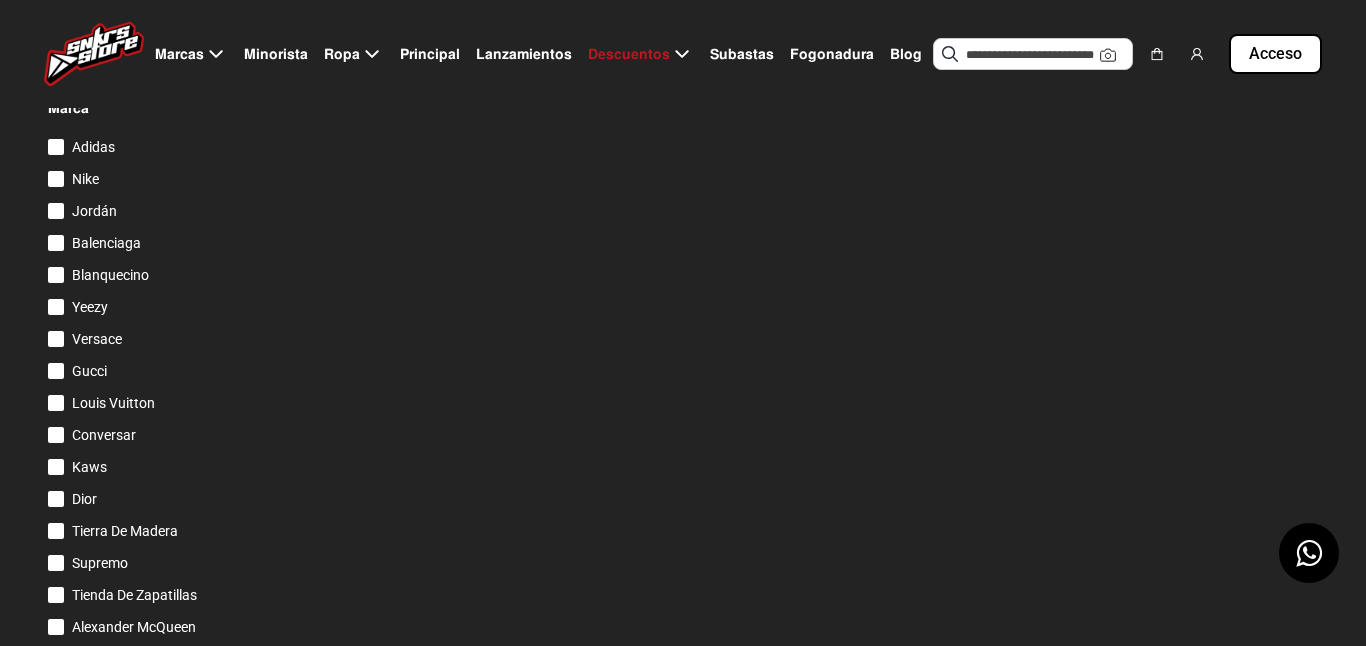 click at bounding box center [56, 179] 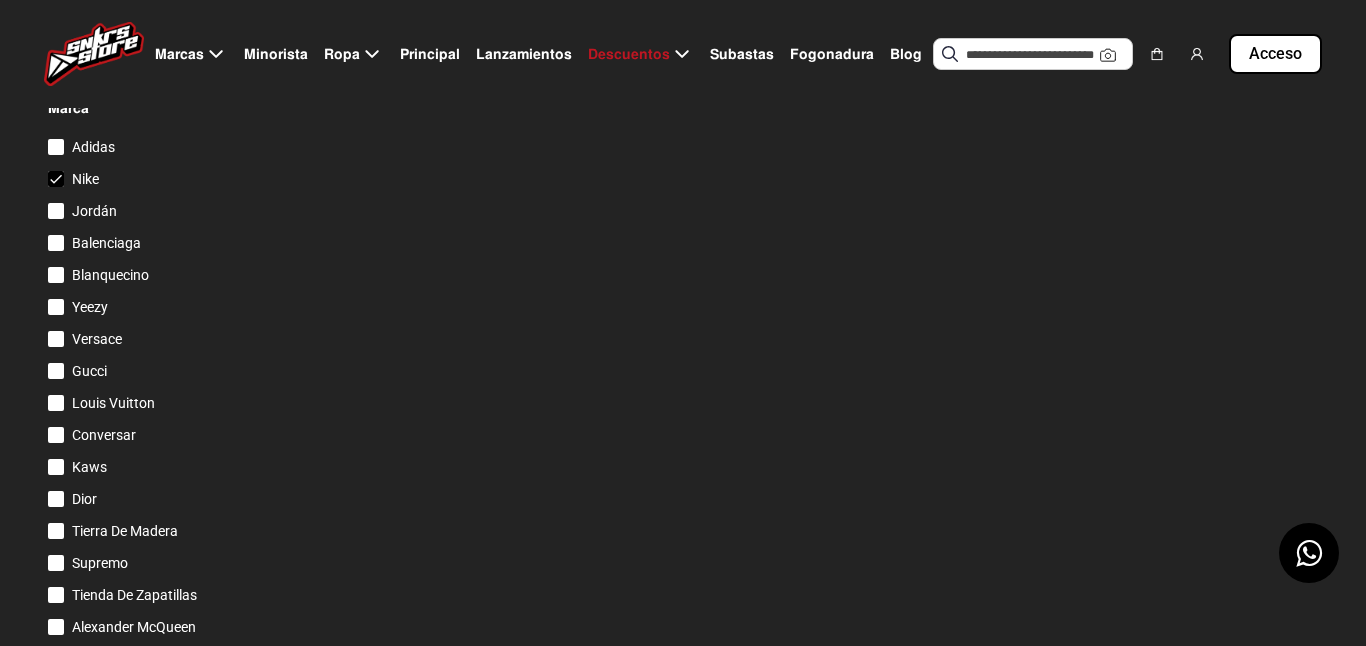 click at bounding box center (56, 147) 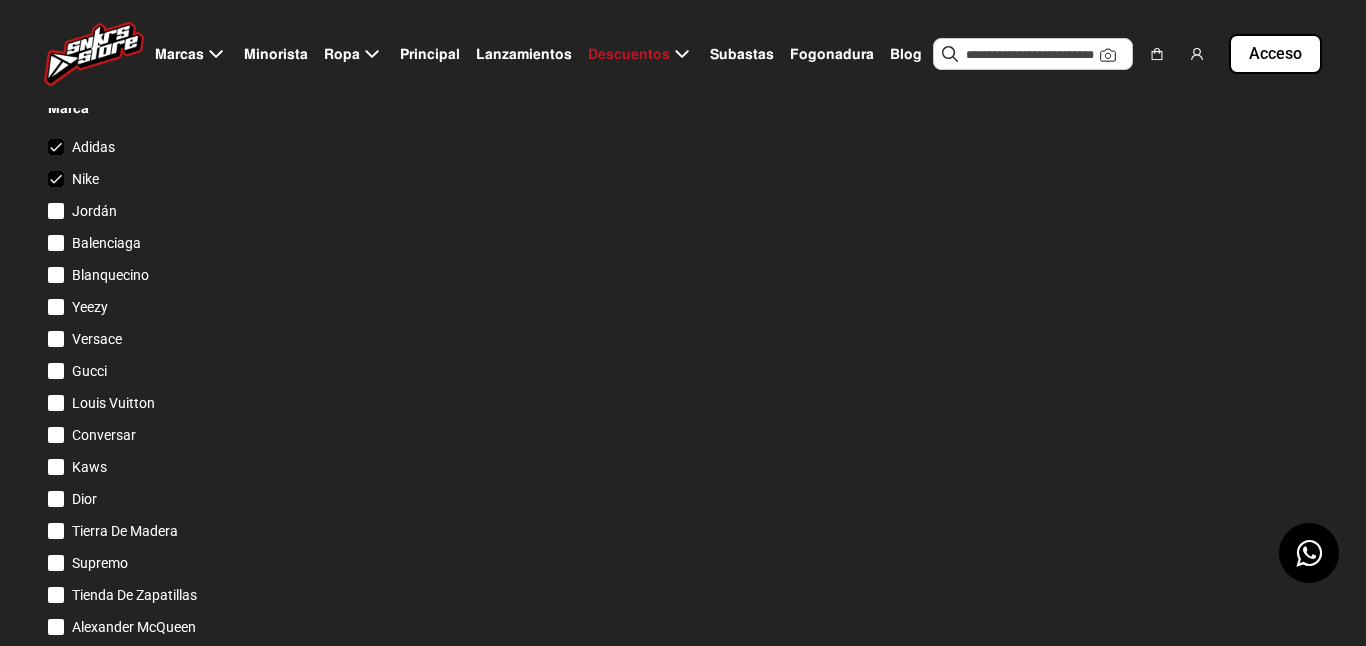 click at bounding box center [56, 211] 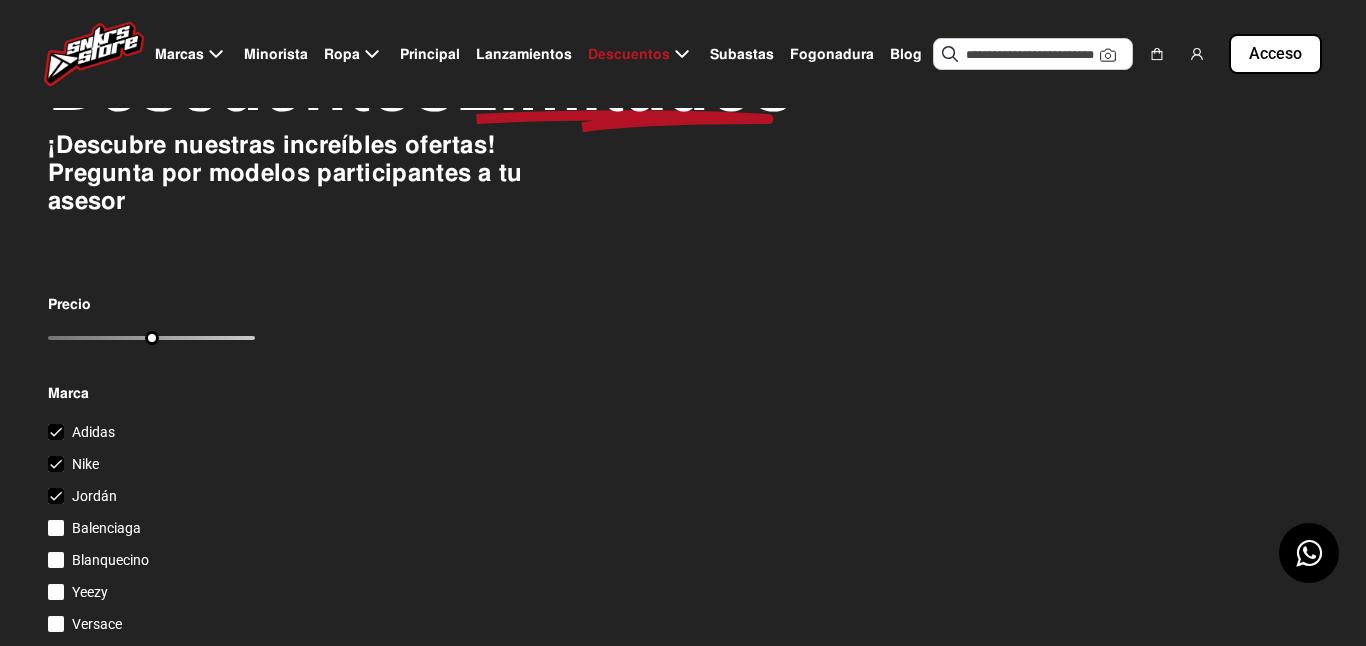 scroll, scrollTop: 203, scrollLeft: 0, axis: vertical 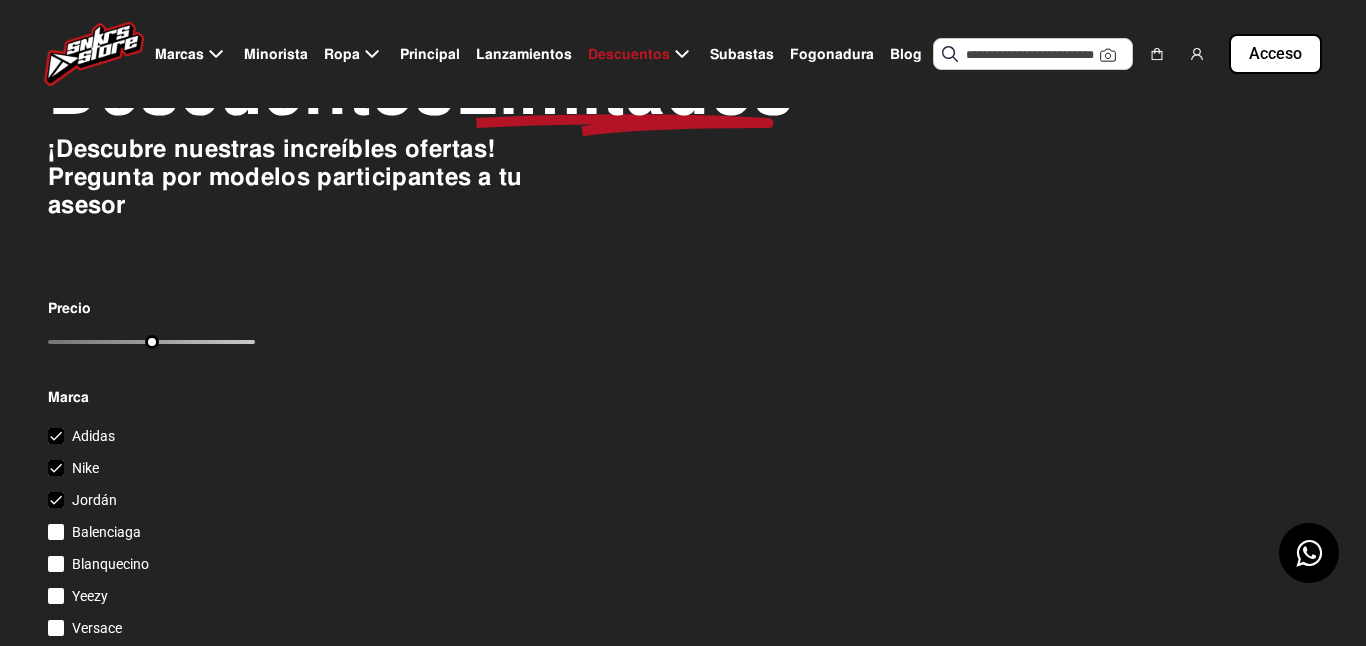 drag, startPoint x: 150, startPoint y: 409, endPoint x: 128, endPoint y: 410, distance: 22.022715 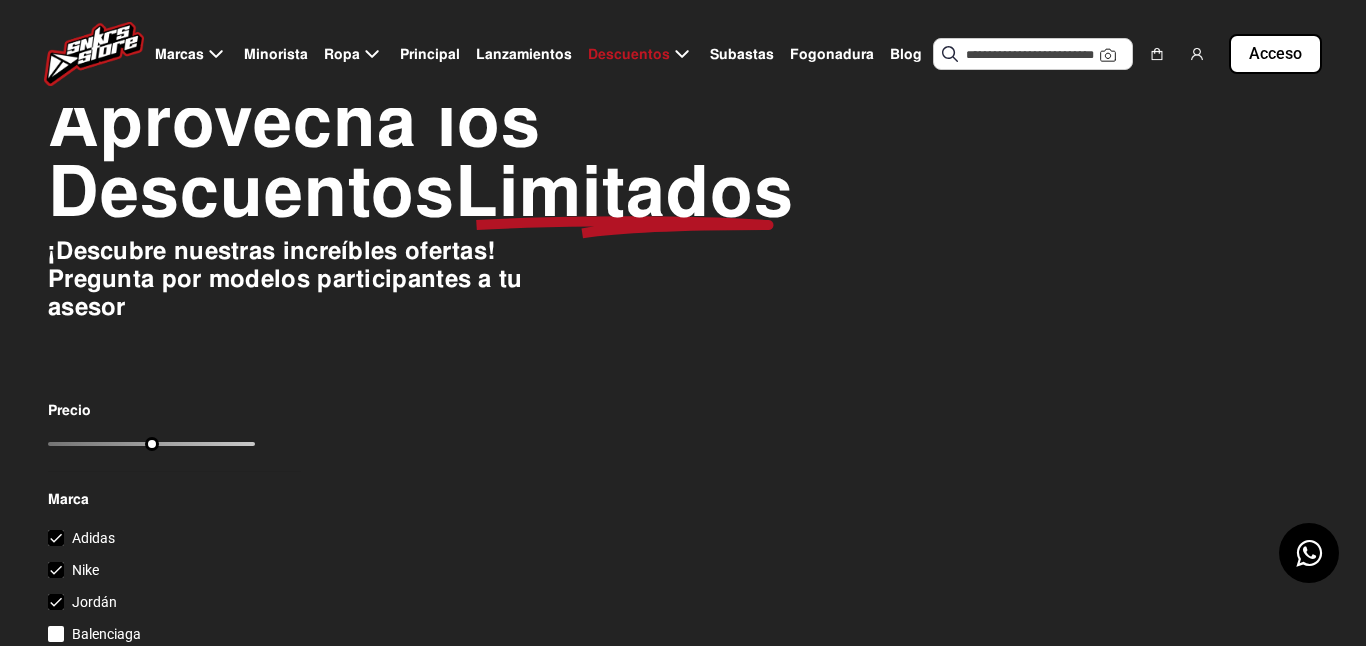 scroll, scrollTop: 109, scrollLeft: 0, axis: vertical 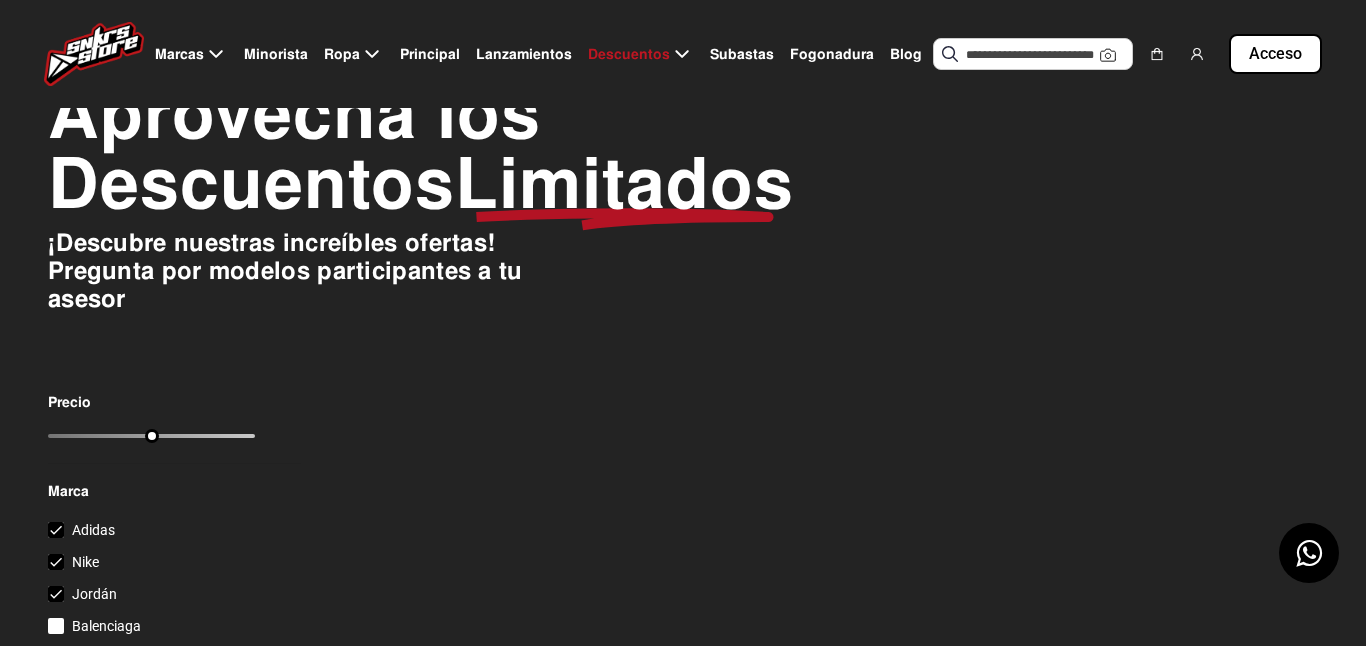 click on "Pregunta por modelos participantes a tu asesor Precio $[PRICE] Marca Adidas Nike Jordán Balenciaga Blanquecino Yeezy Versace Gucci Louis Vuitton Conversar Kaws Dior Tierra de madera Supremo Tienda de zapatillas Alexander McQueen Otros Ganso dorado Nuevo equilibrio Amiri Crocs MSCHF VEJA UN MONO BAÑADOR BAPE CHANEL DOLCE & GABBANA RICK OWENS Stanley BALMAIN PUMA Limpiar filtro Aplicar filtro" 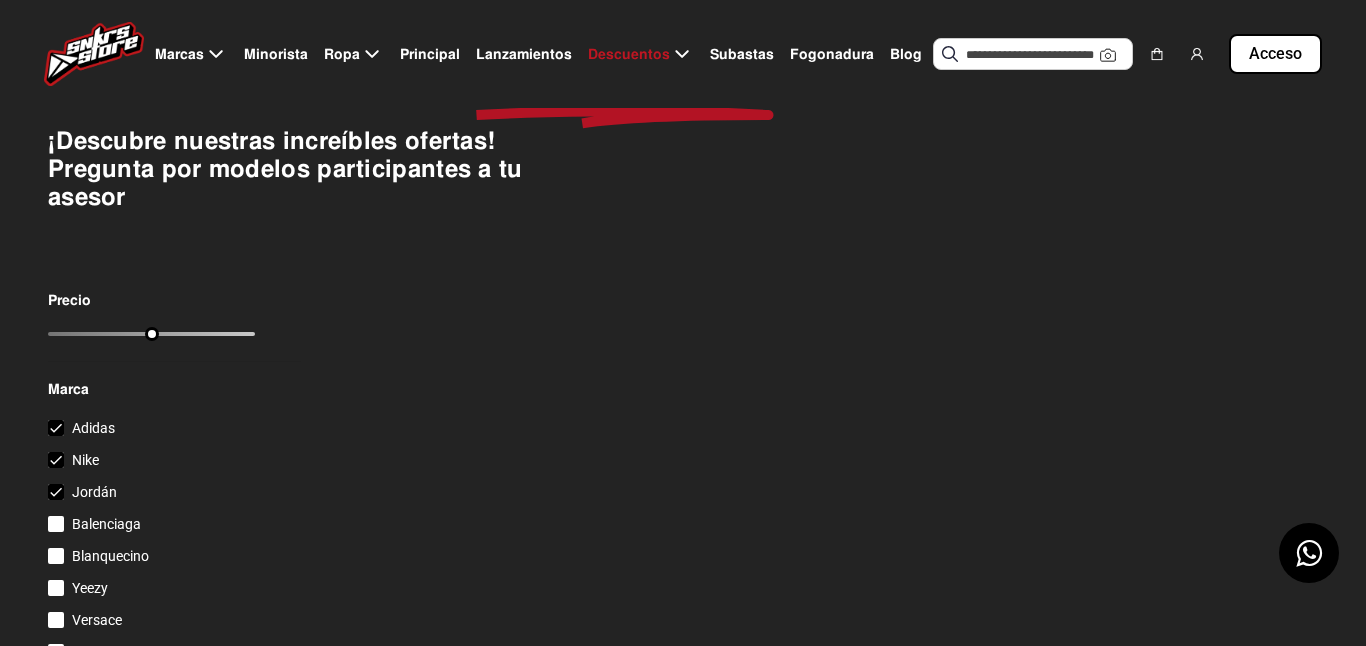scroll, scrollTop: 229, scrollLeft: 0, axis: vertical 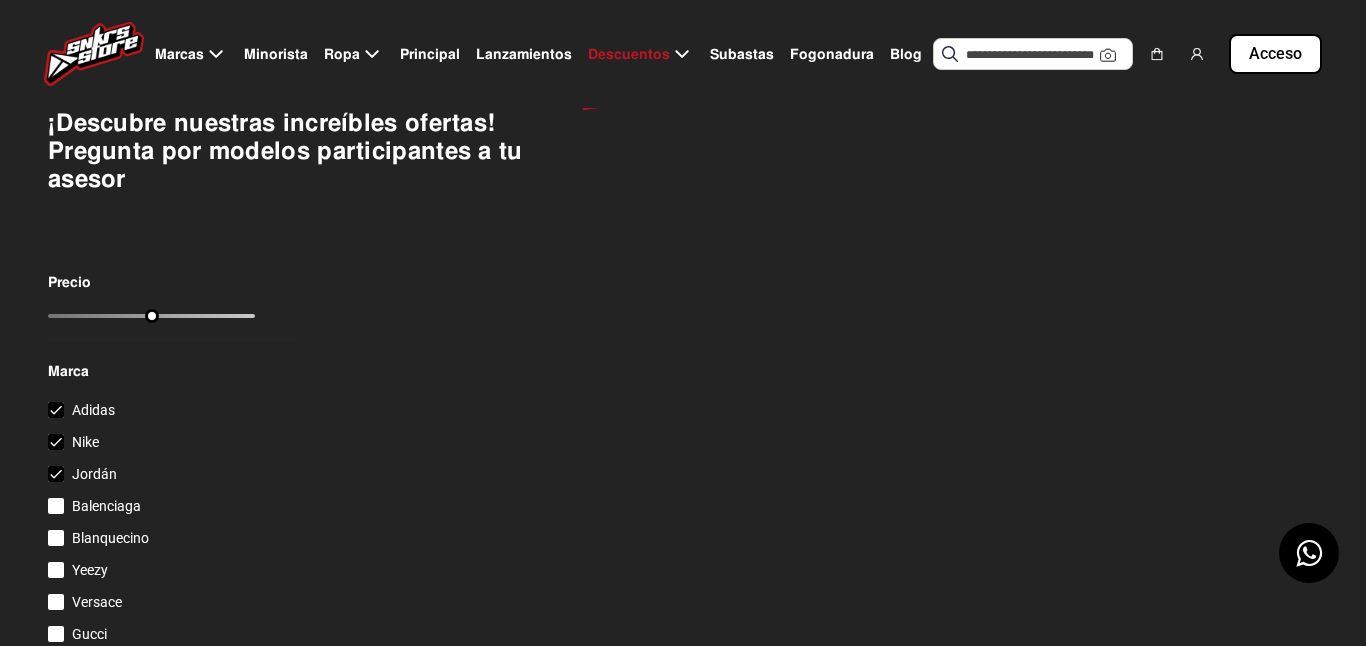 click on "Adidas" at bounding box center [93, 410] 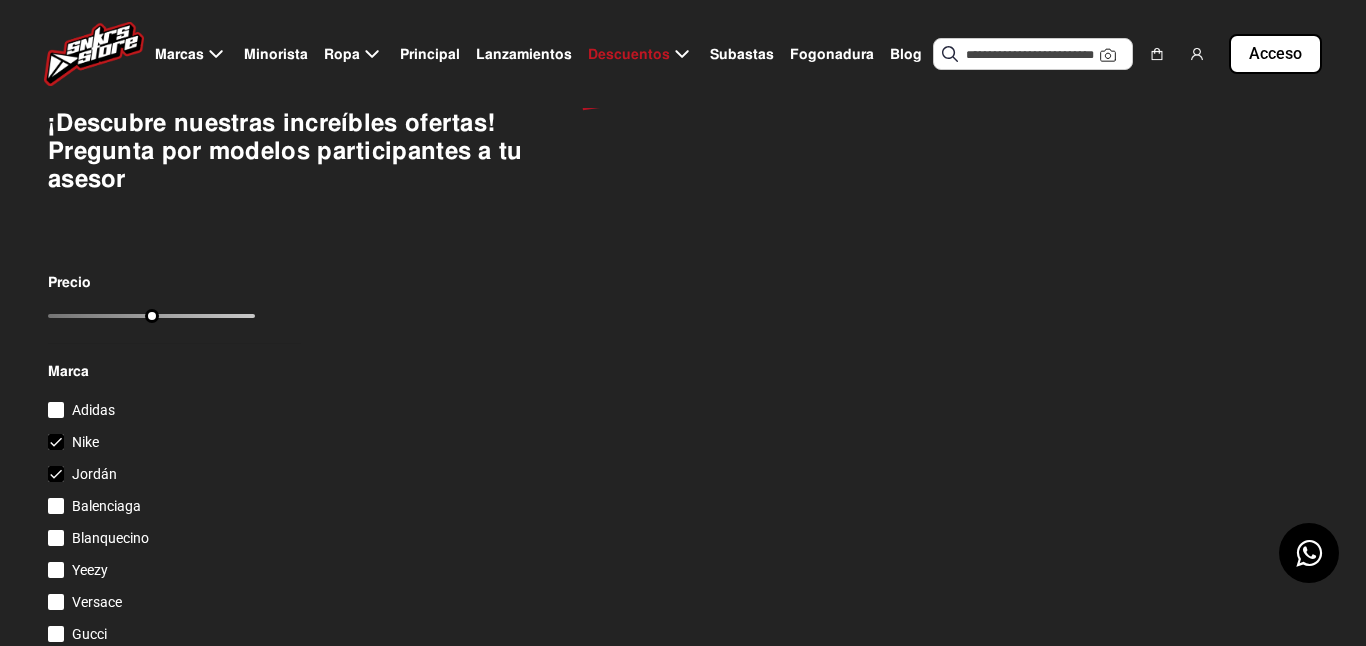 click on "Adidas" at bounding box center [93, 410] 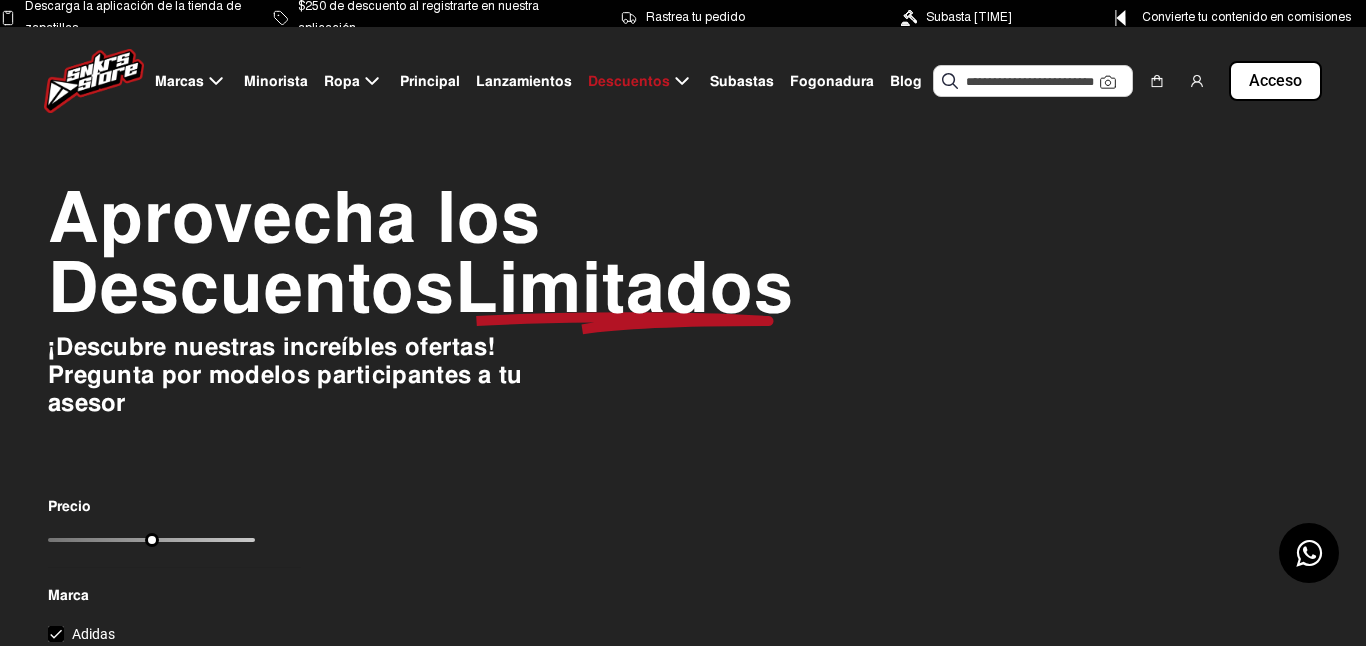 scroll, scrollTop: 3, scrollLeft: 0, axis: vertical 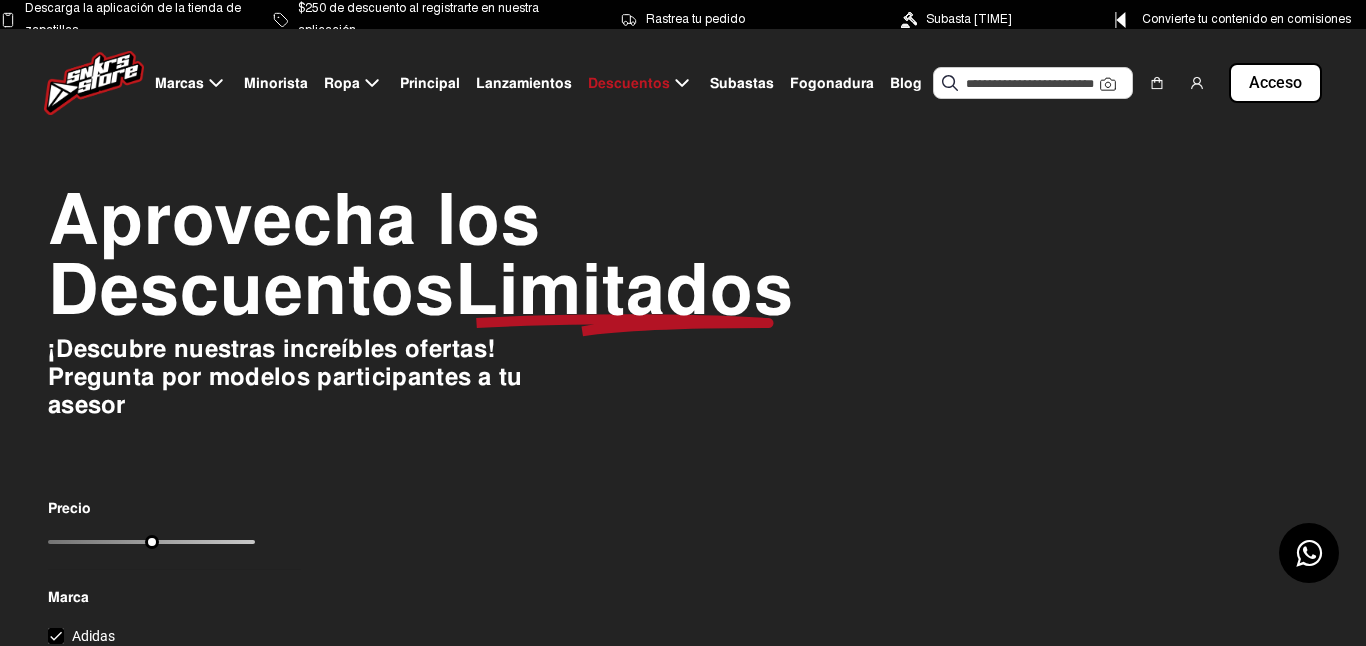 click on "Limitados" 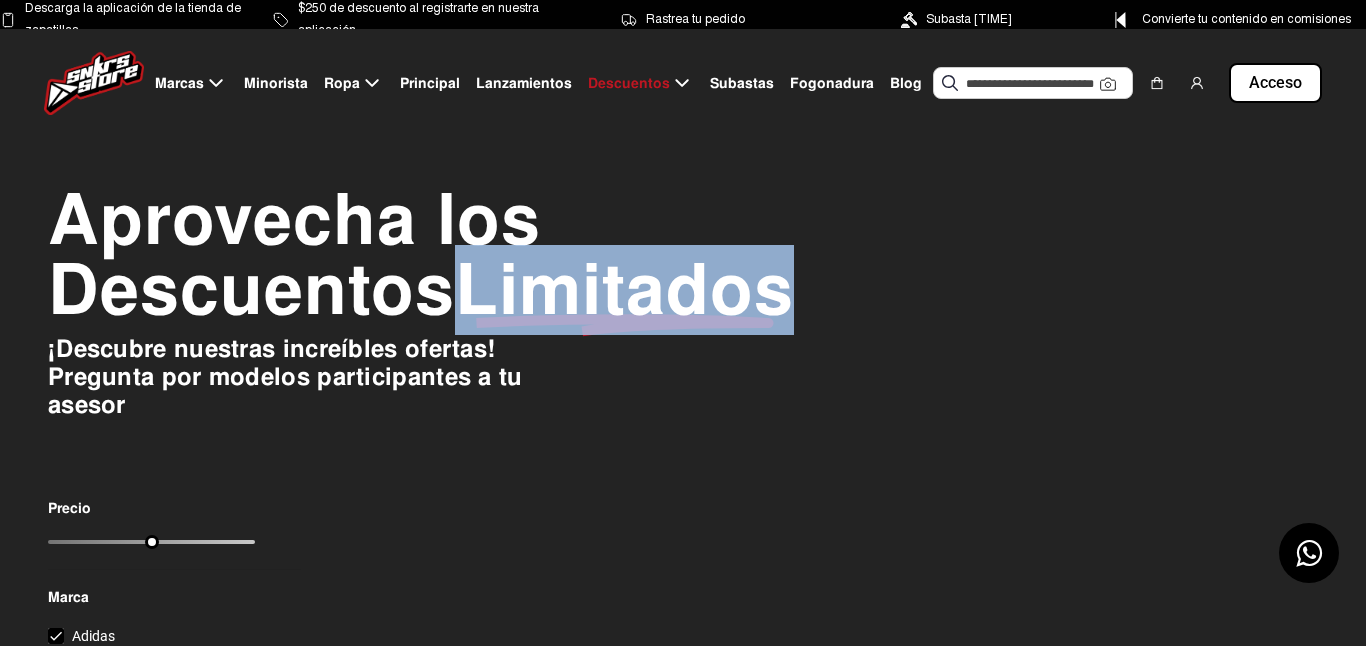 click on "Limitados" 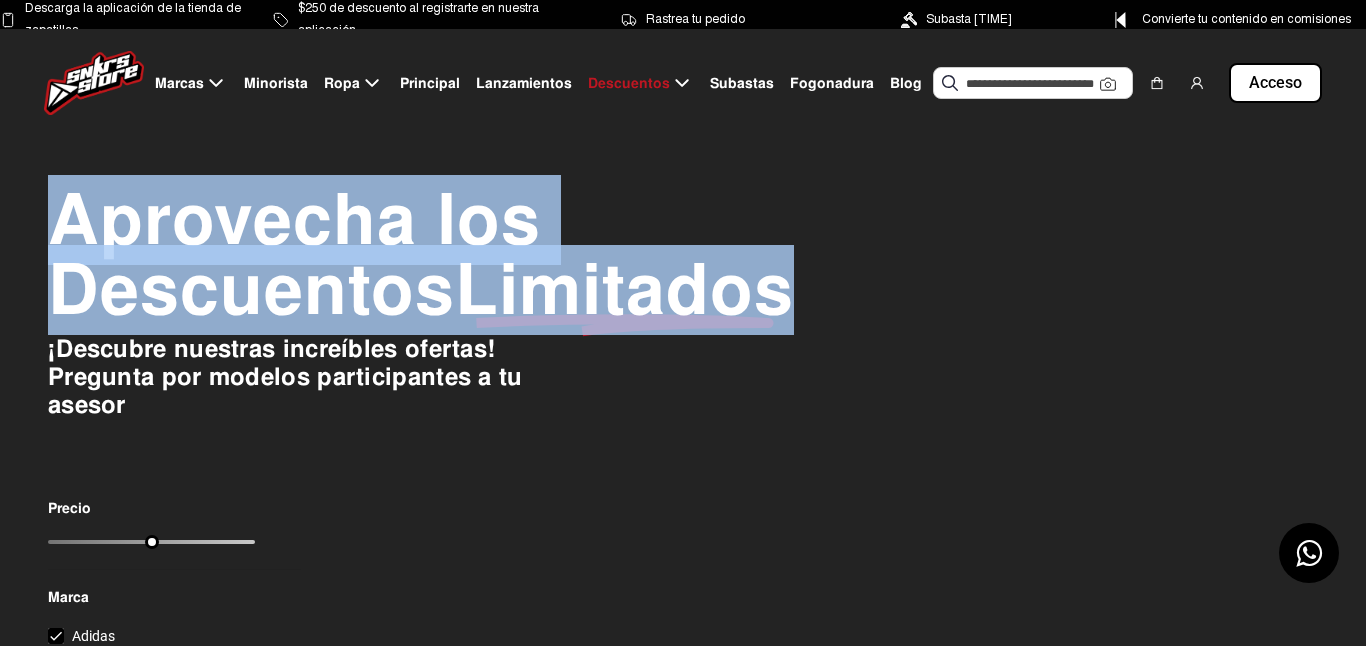 click on "Limitados" 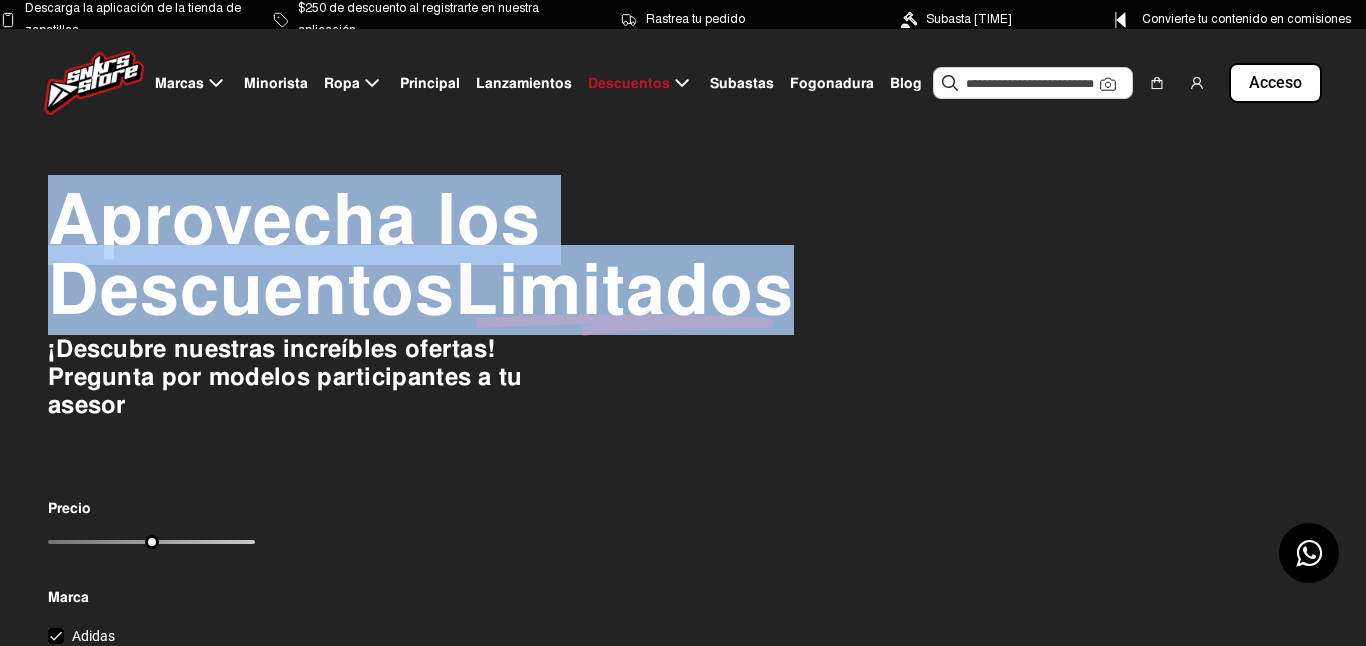 click on "Aprovecha los Descuentos Limitados" 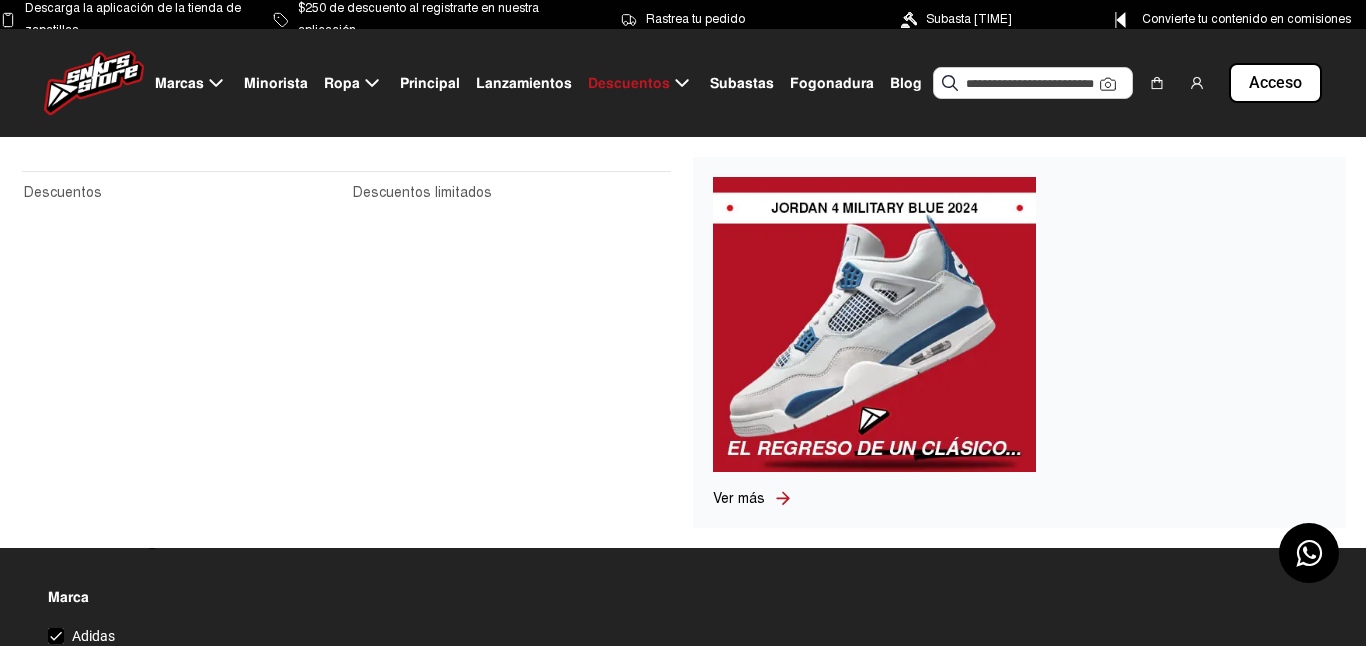 click on "Descuentos" 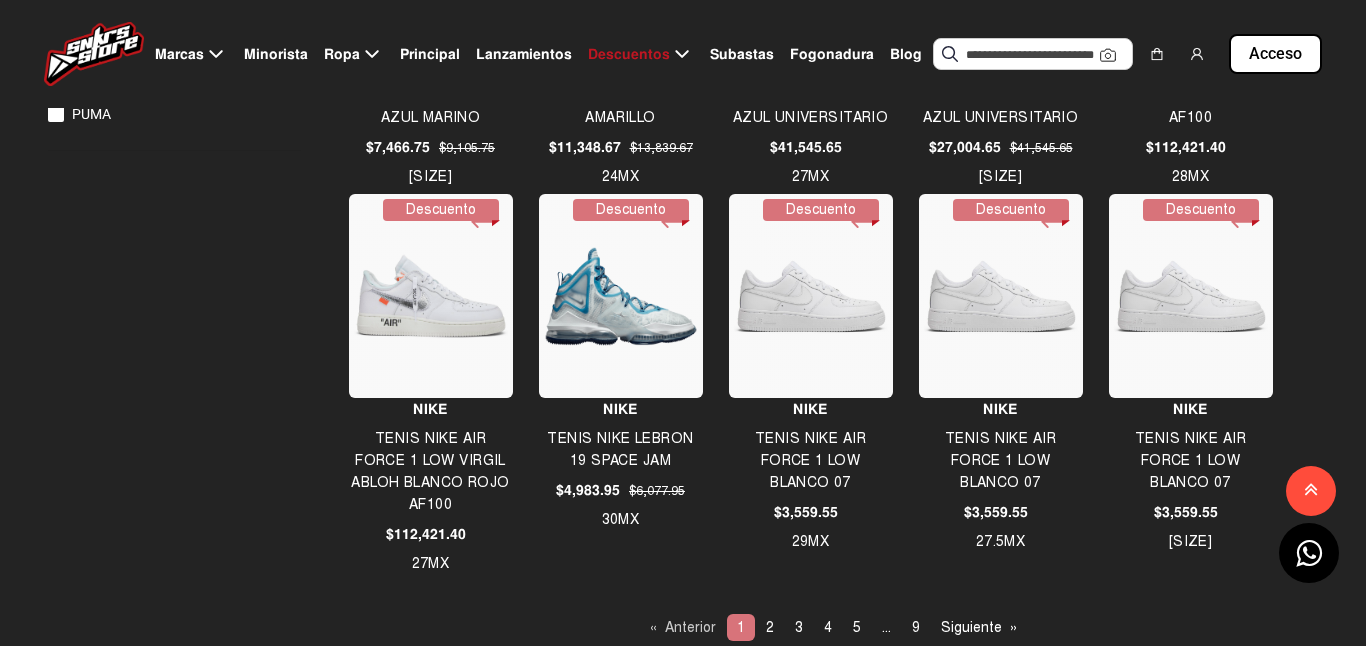 scroll, scrollTop: 1456, scrollLeft: 0, axis: vertical 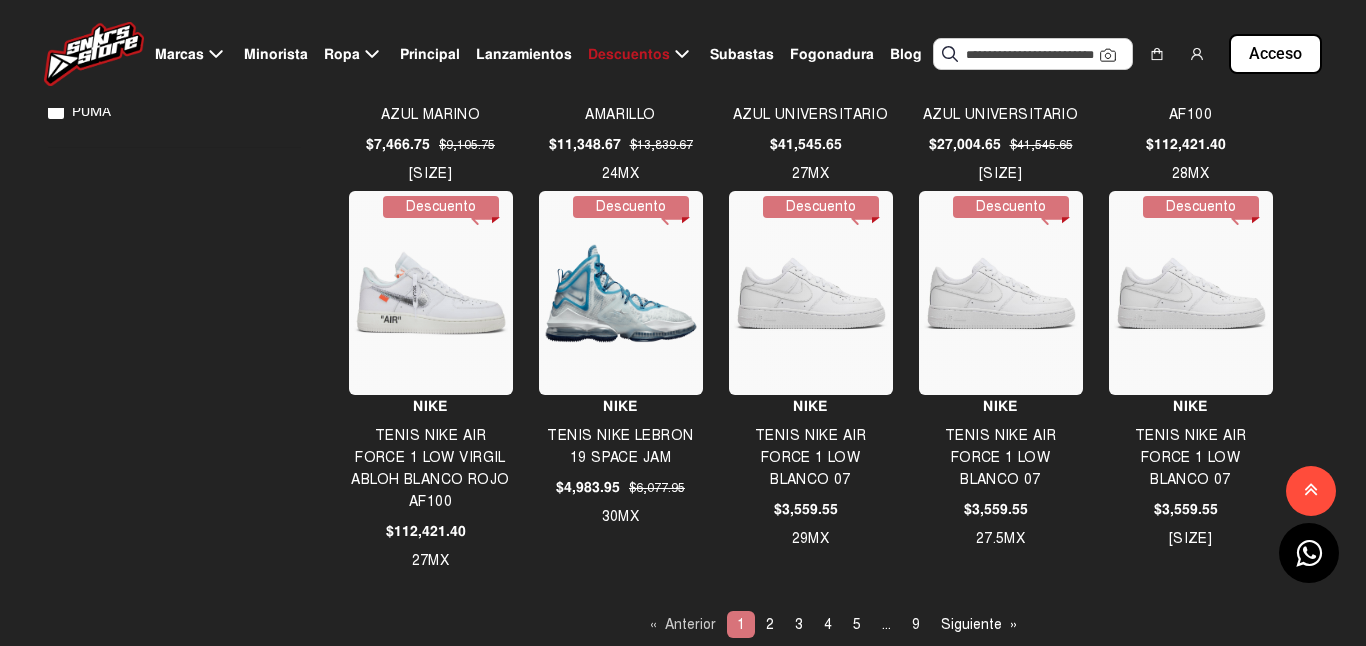 click 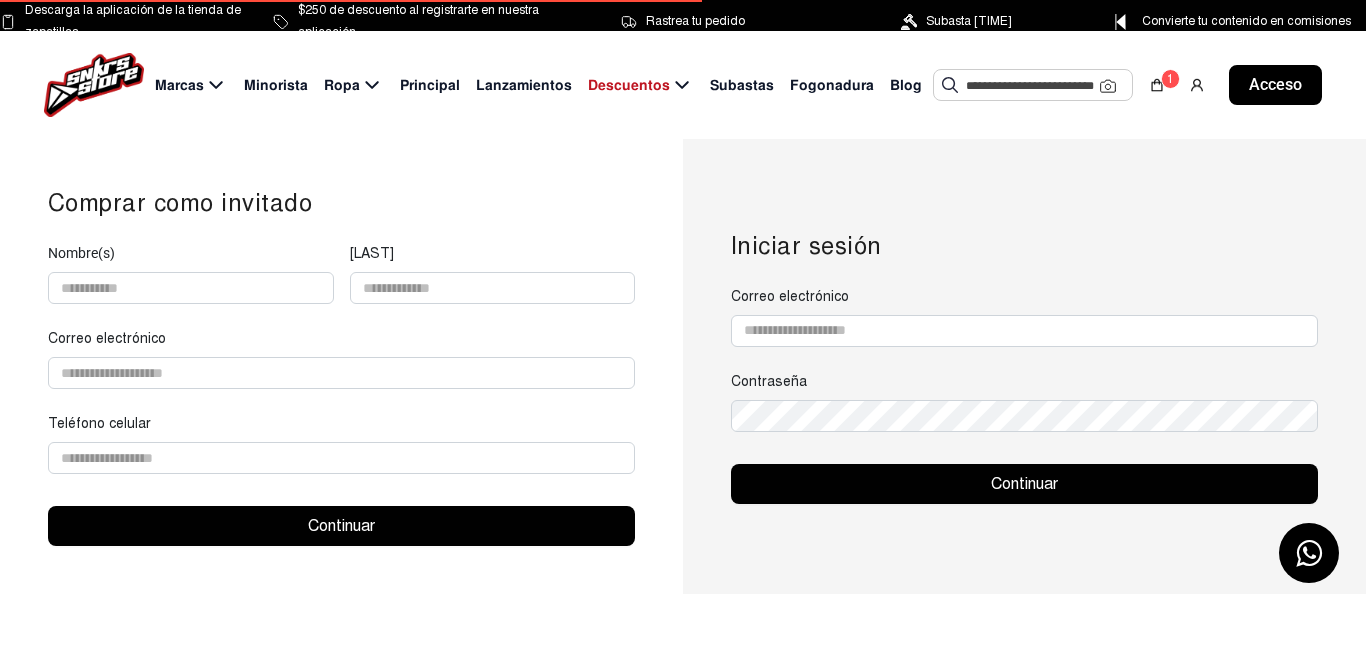 scroll, scrollTop: 0, scrollLeft: 0, axis: both 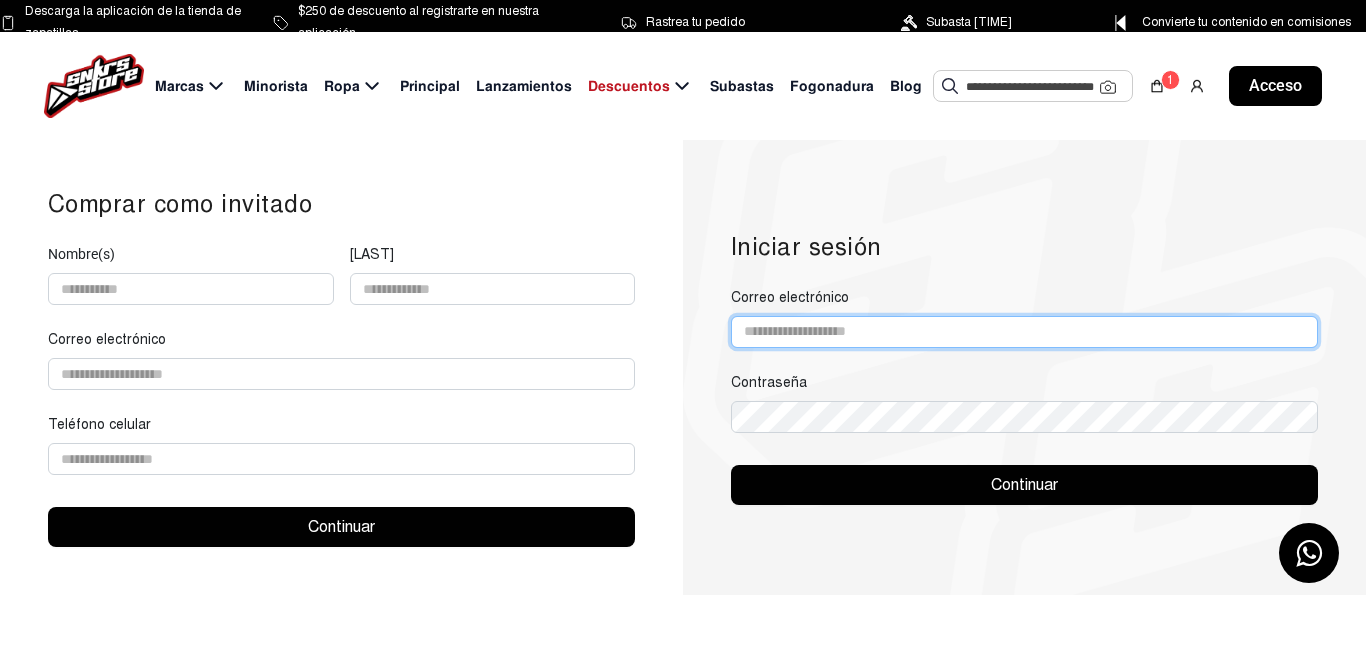 click 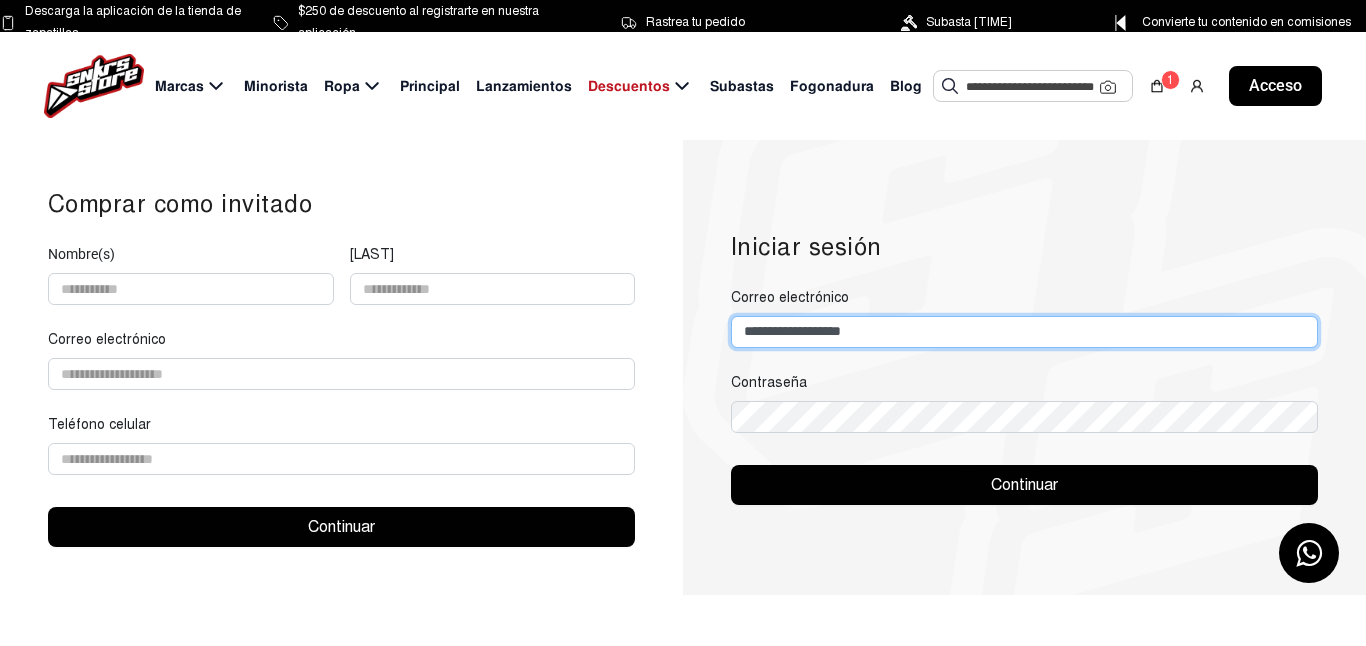 type on "**********" 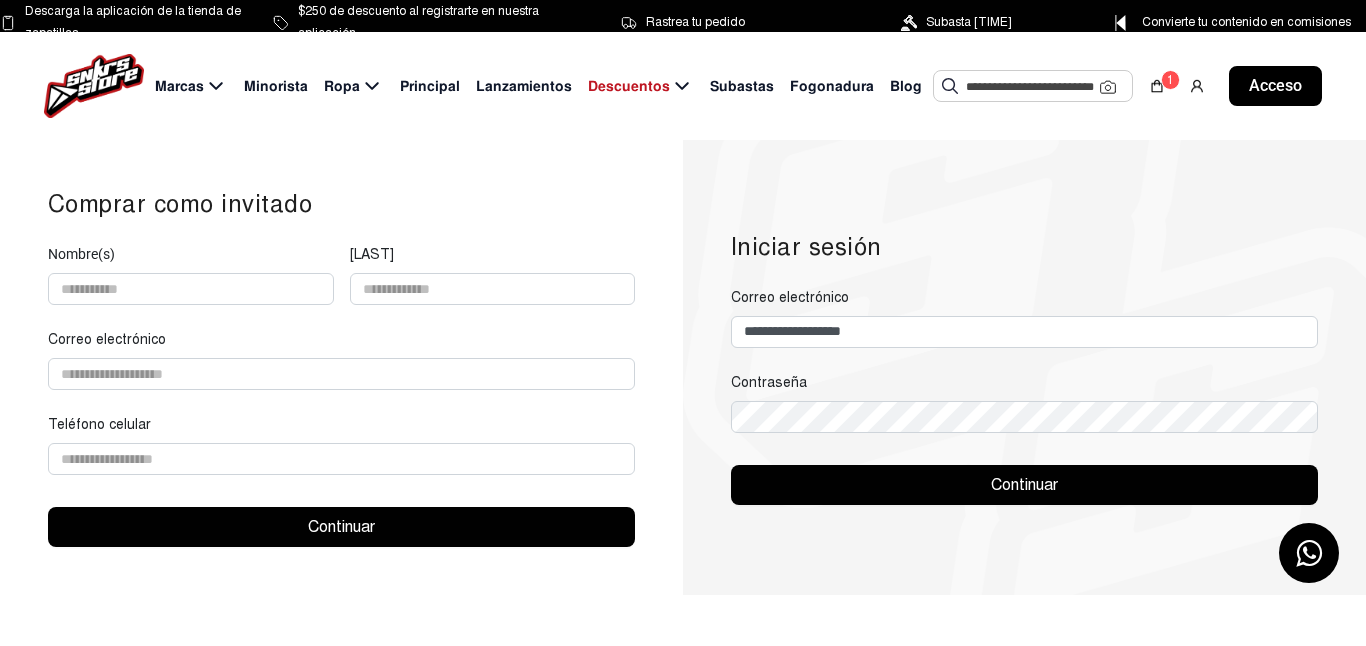 click on "Continuar" 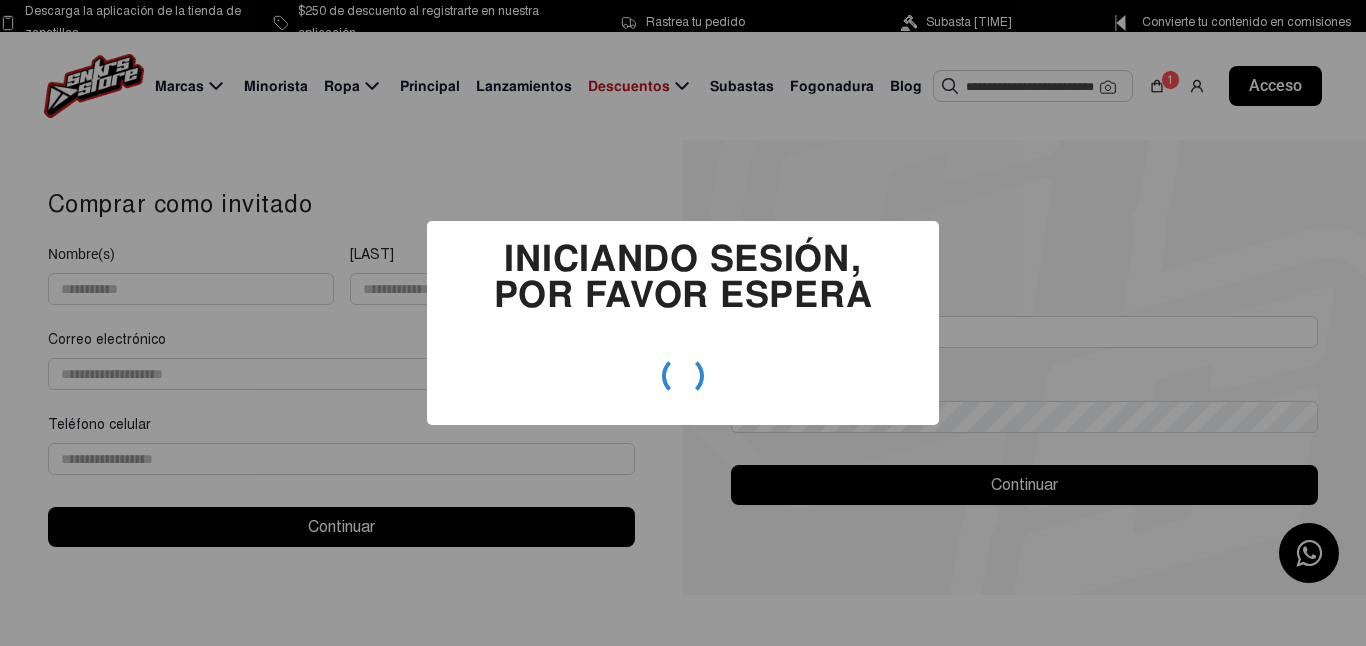 type 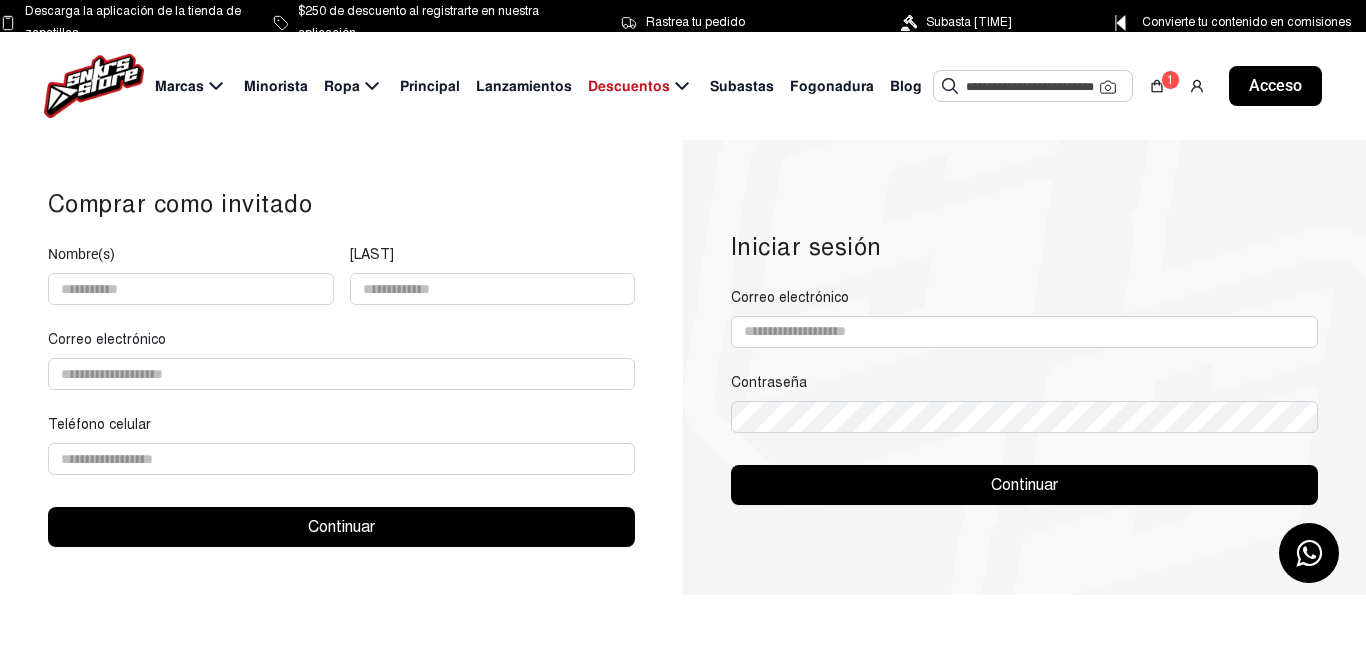 click on "Minorista" 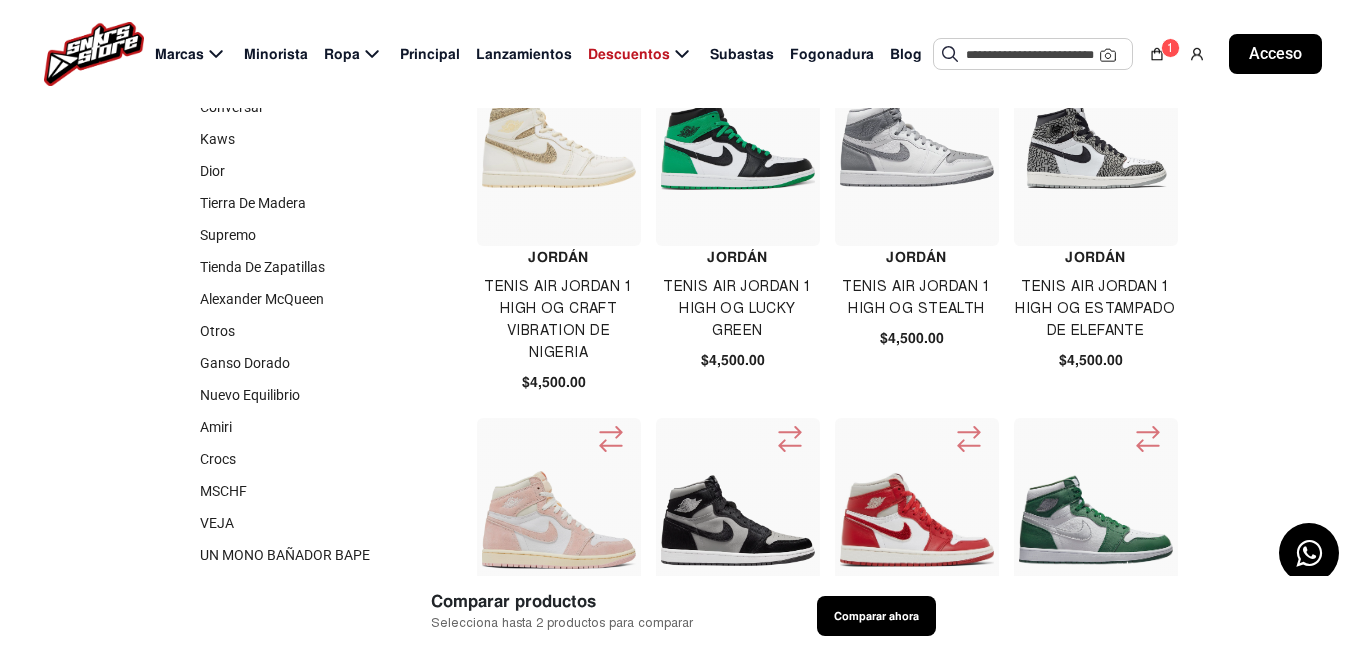 scroll, scrollTop: 0, scrollLeft: 0, axis: both 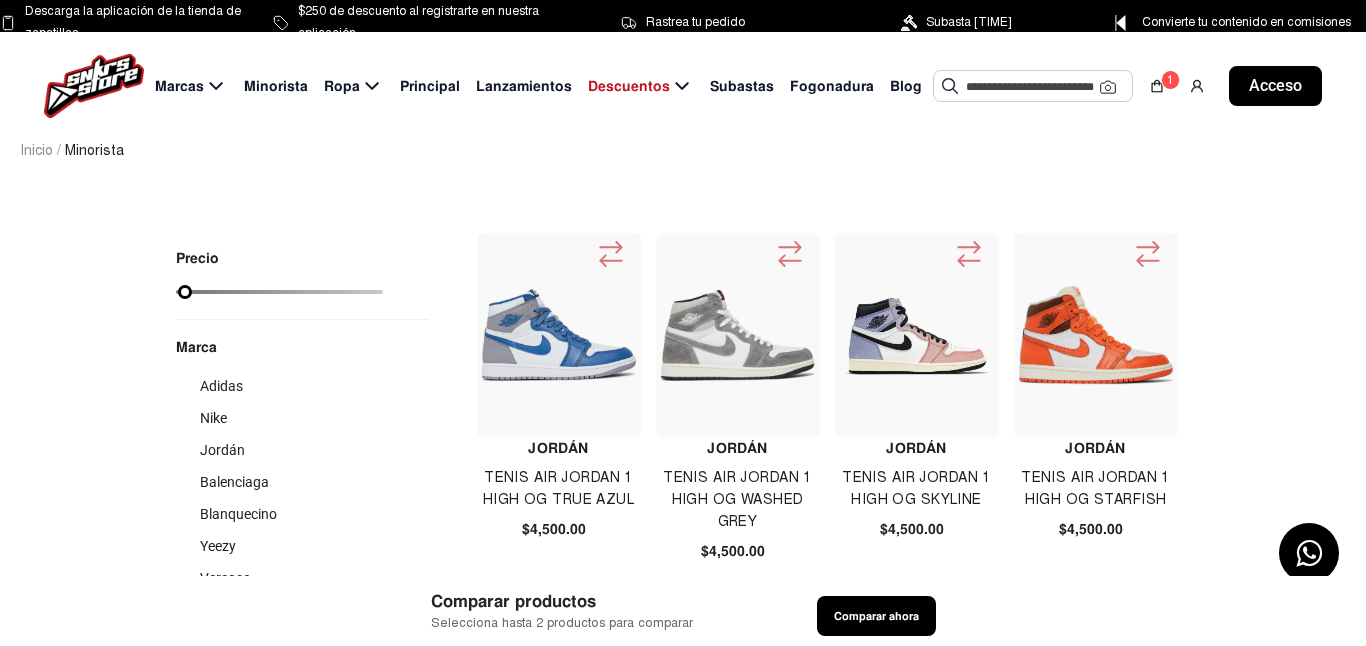 click on "Nike" at bounding box center (213, 418) 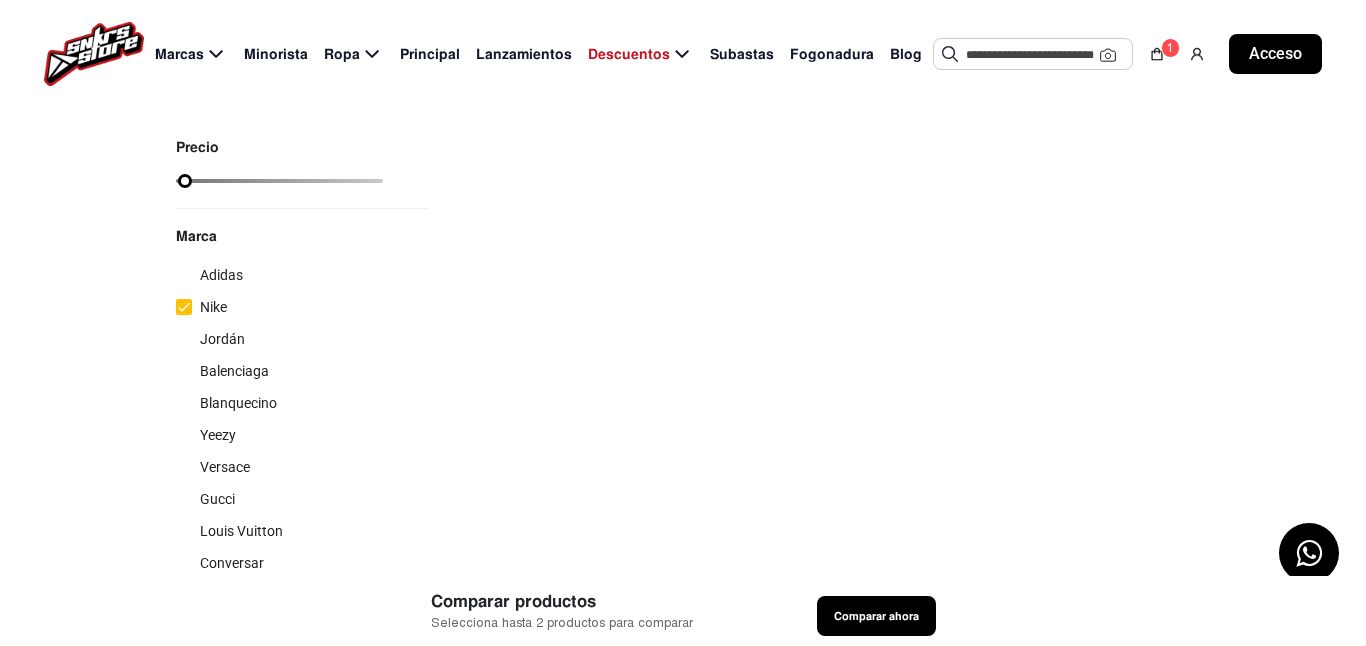 scroll, scrollTop: 0, scrollLeft: 0, axis: both 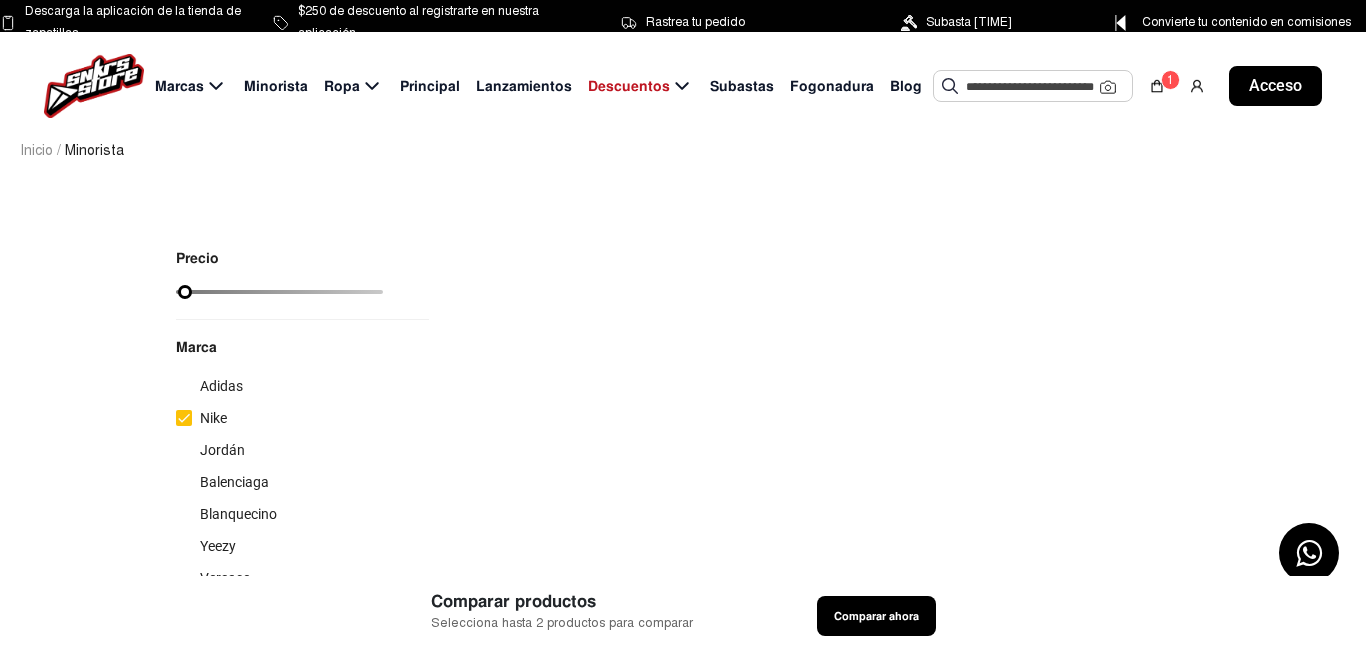 click on "Minorista" 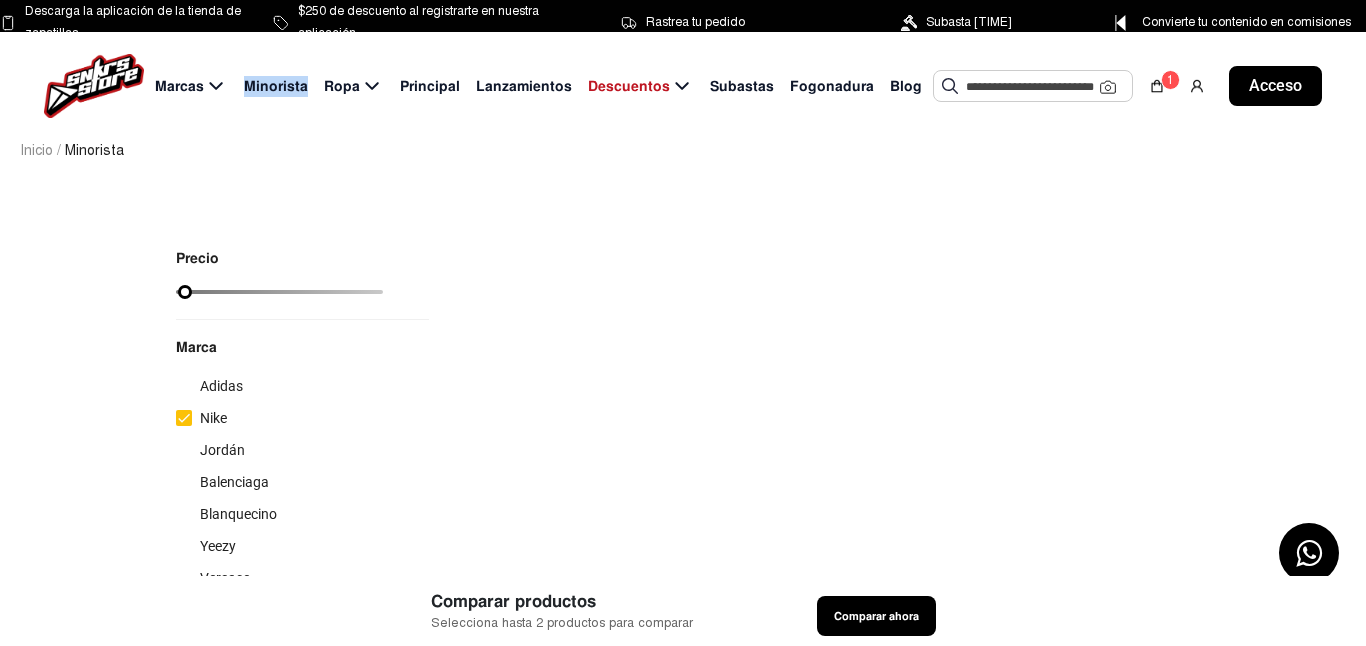 click on "Minorista" 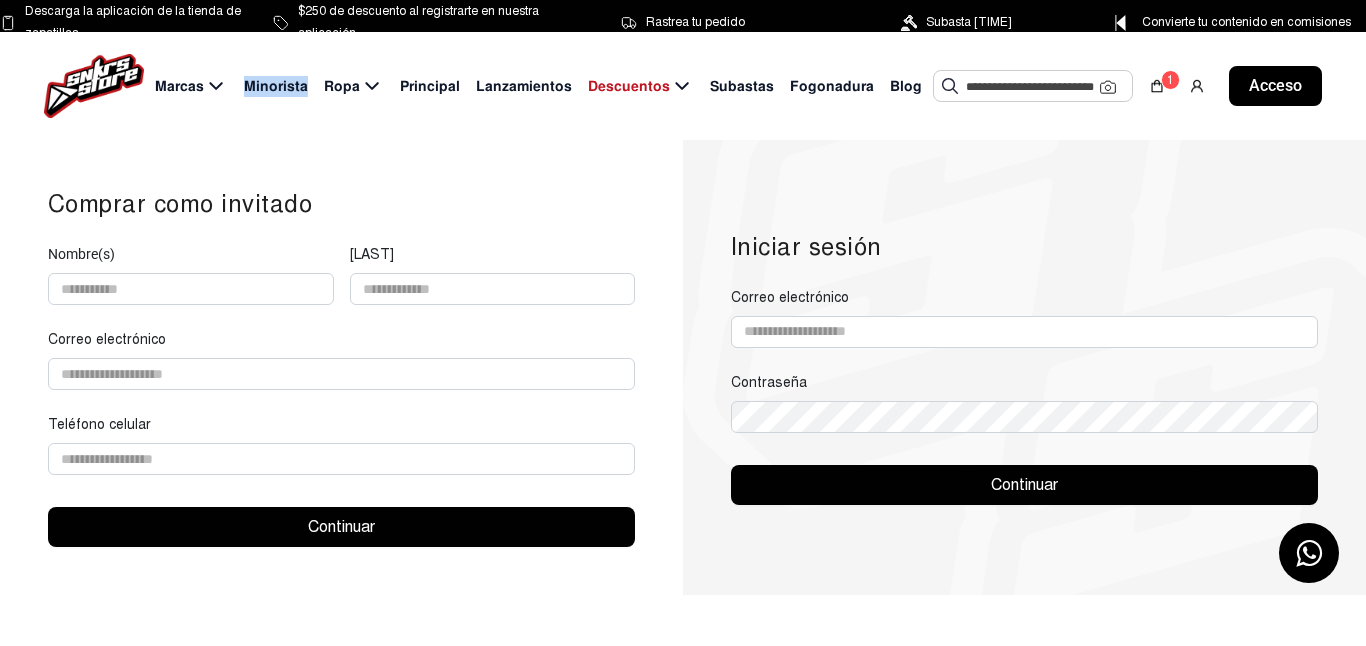 click on "Minorista" 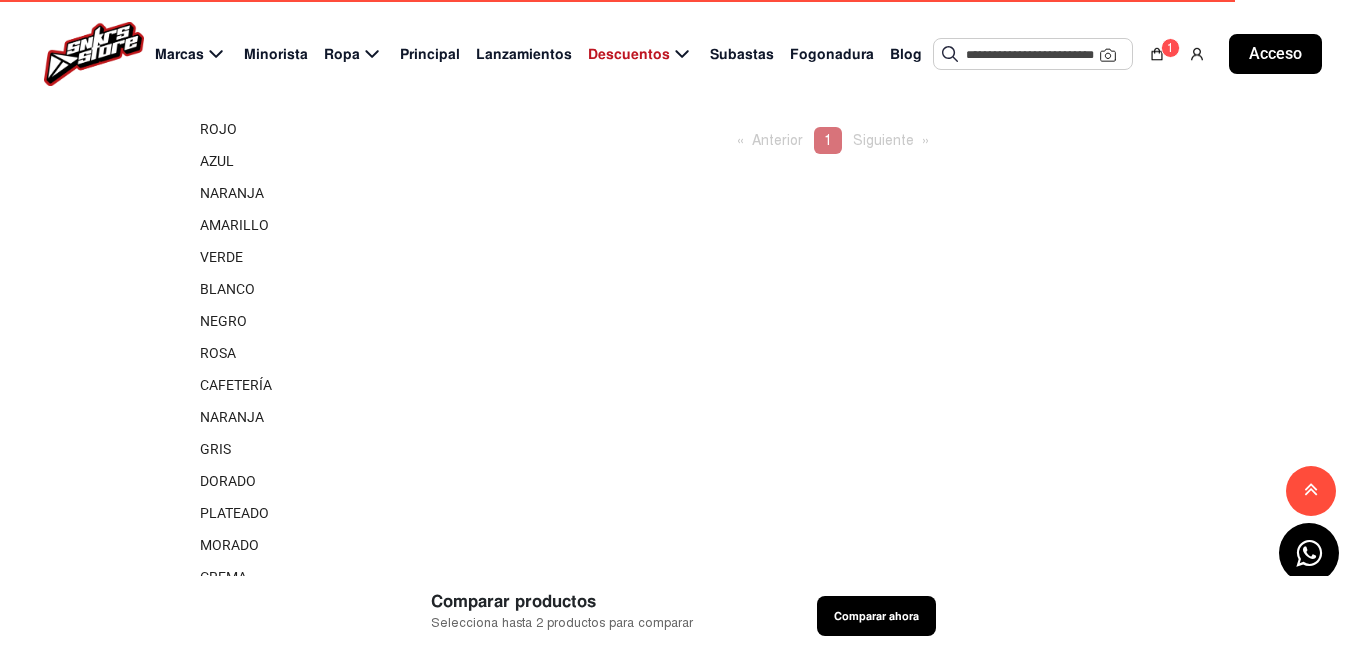 scroll, scrollTop: 1222, scrollLeft: 0, axis: vertical 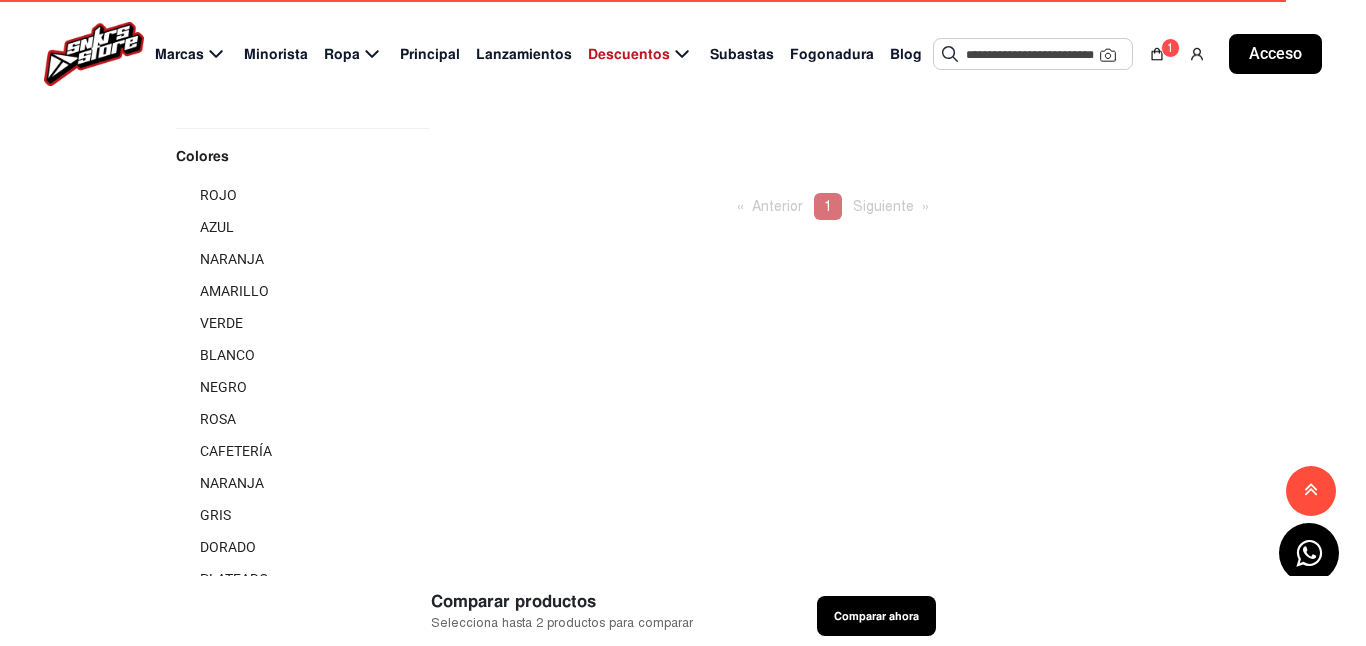 click on "Siguiente" 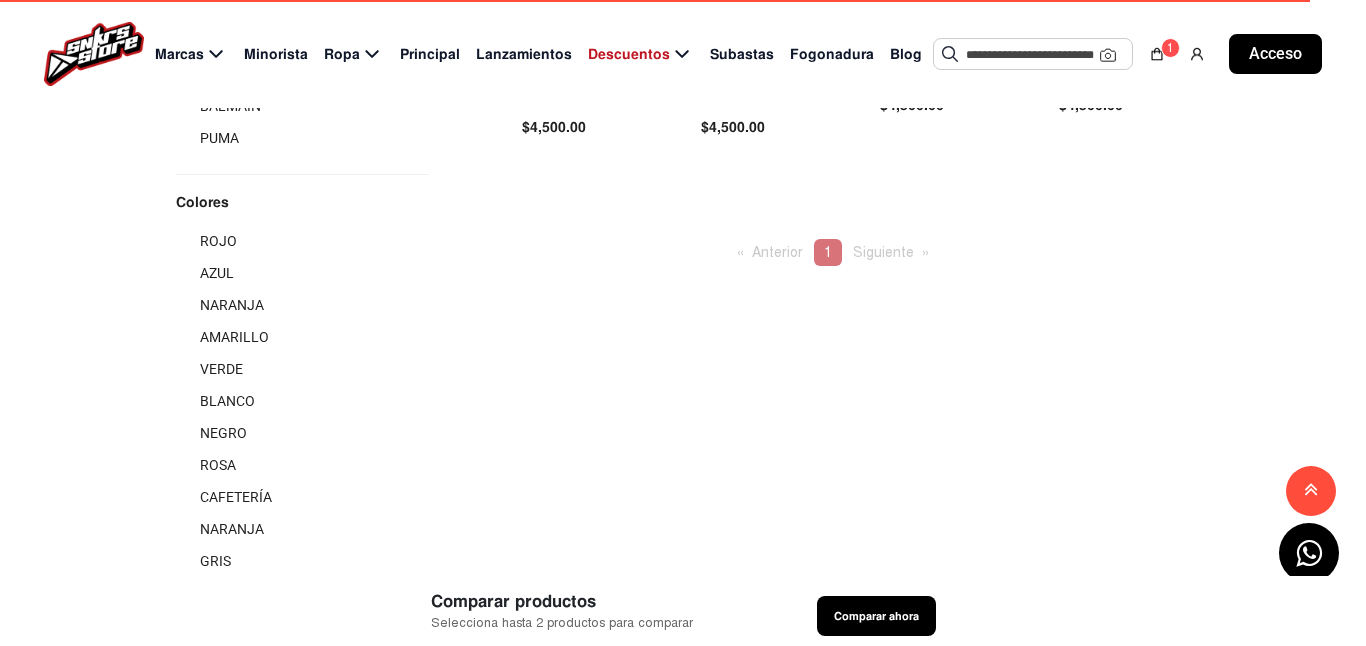 scroll, scrollTop: 1173, scrollLeft: 0, axis: vertical 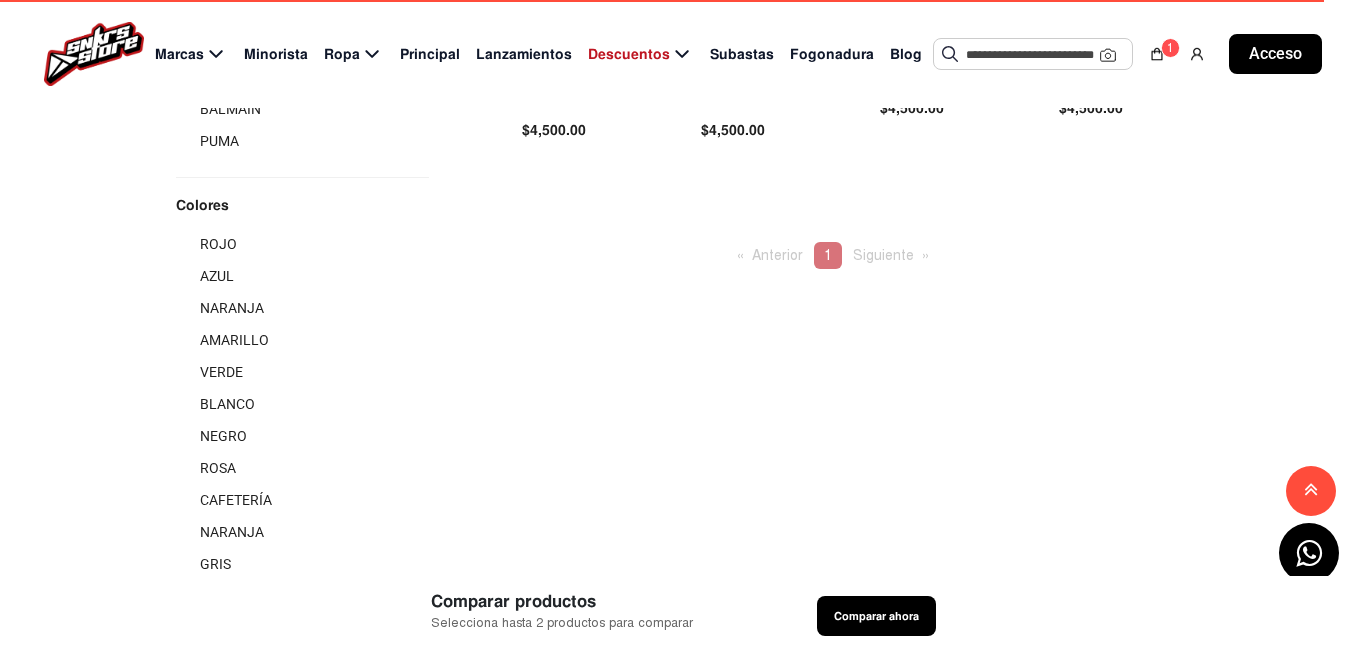 click on "Anterior" 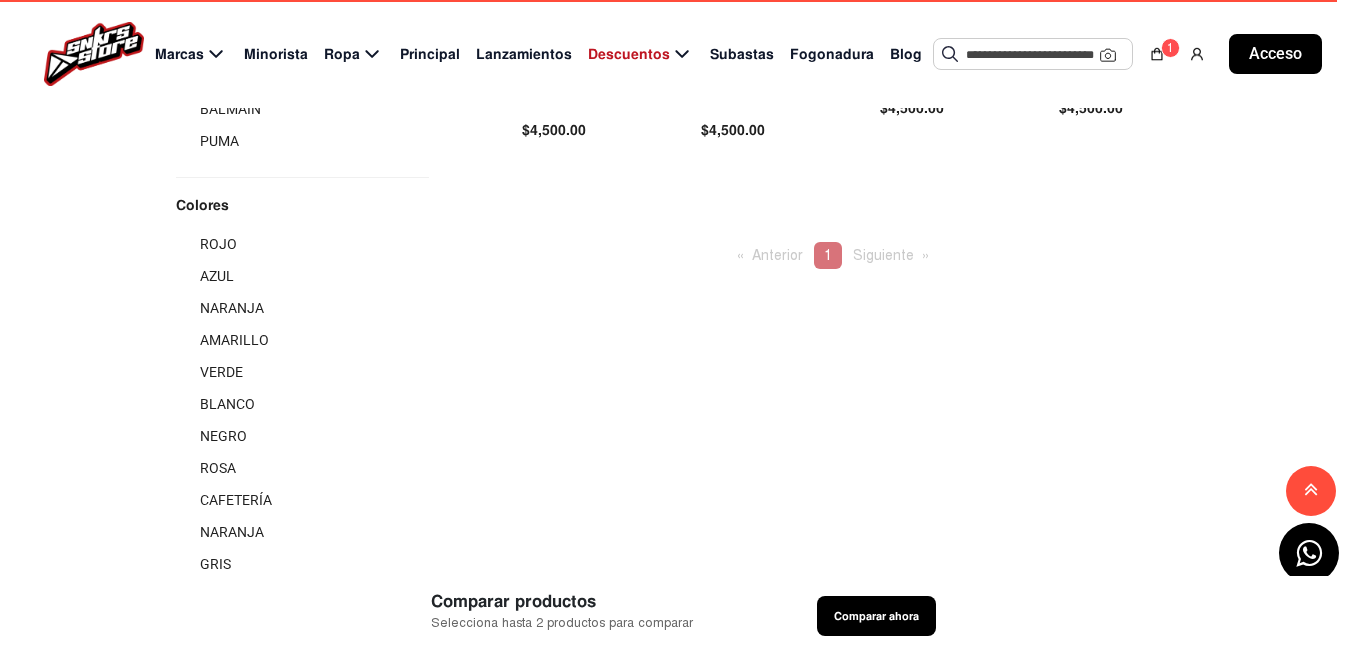 click on "Siguiente" 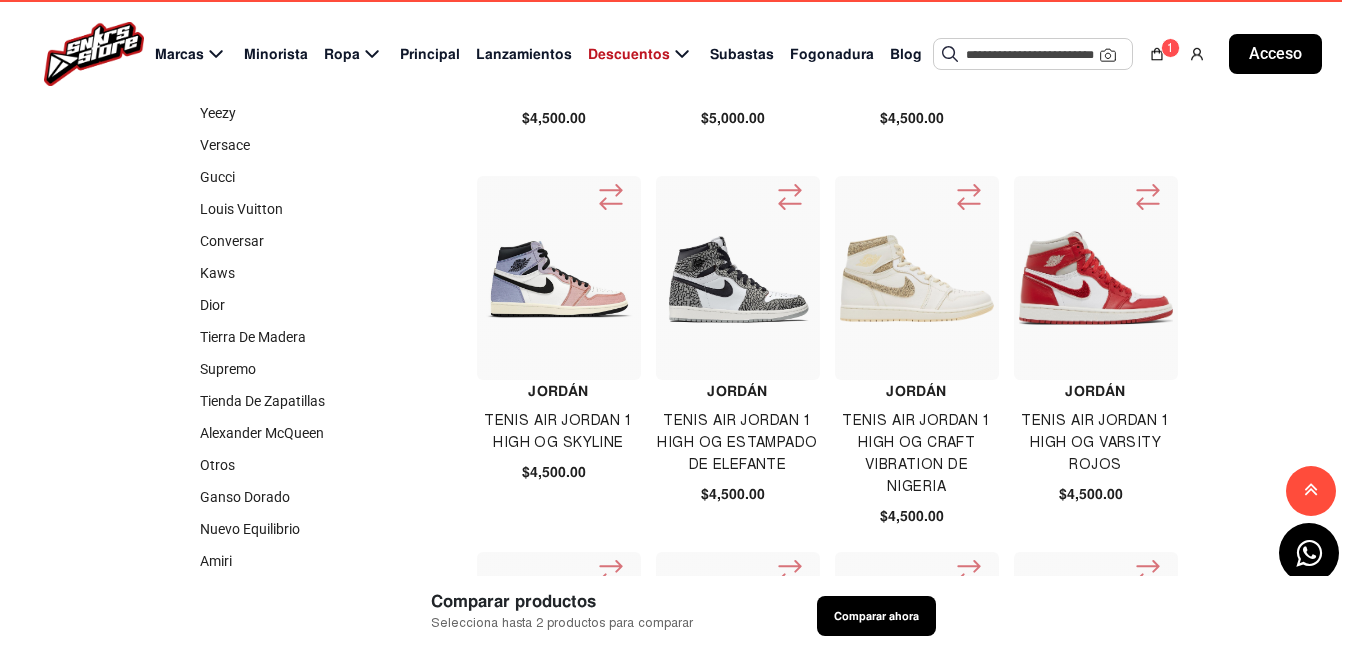 scroll, scrollTop: 65, scrollLeft: 0, axis: vertical 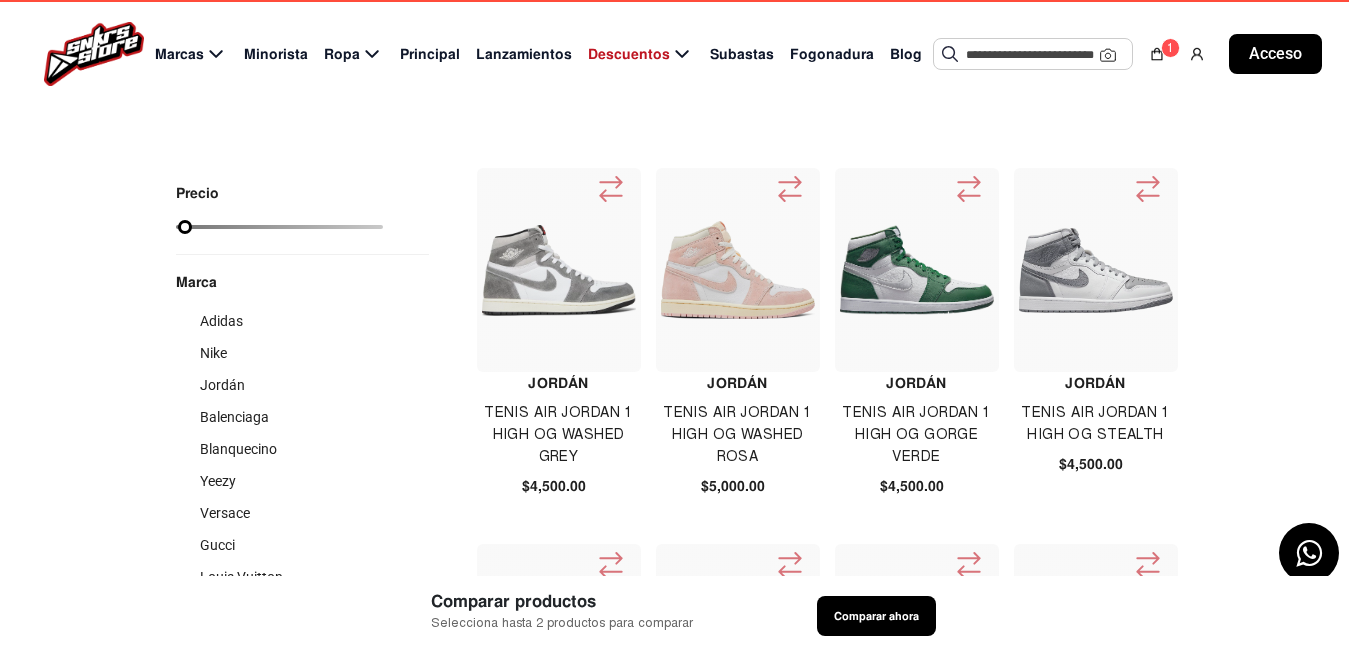 click on "Subastas" 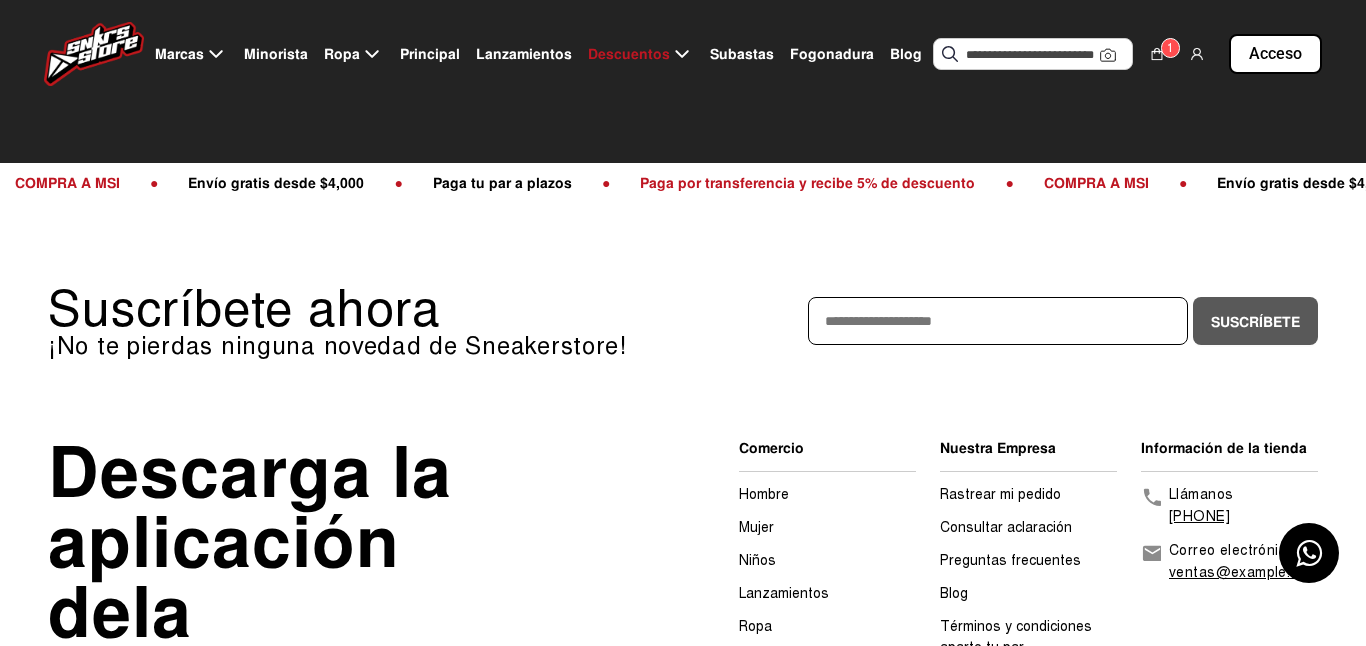 scroll, scrollTop: 0, scrollLeft: 0, axis: both 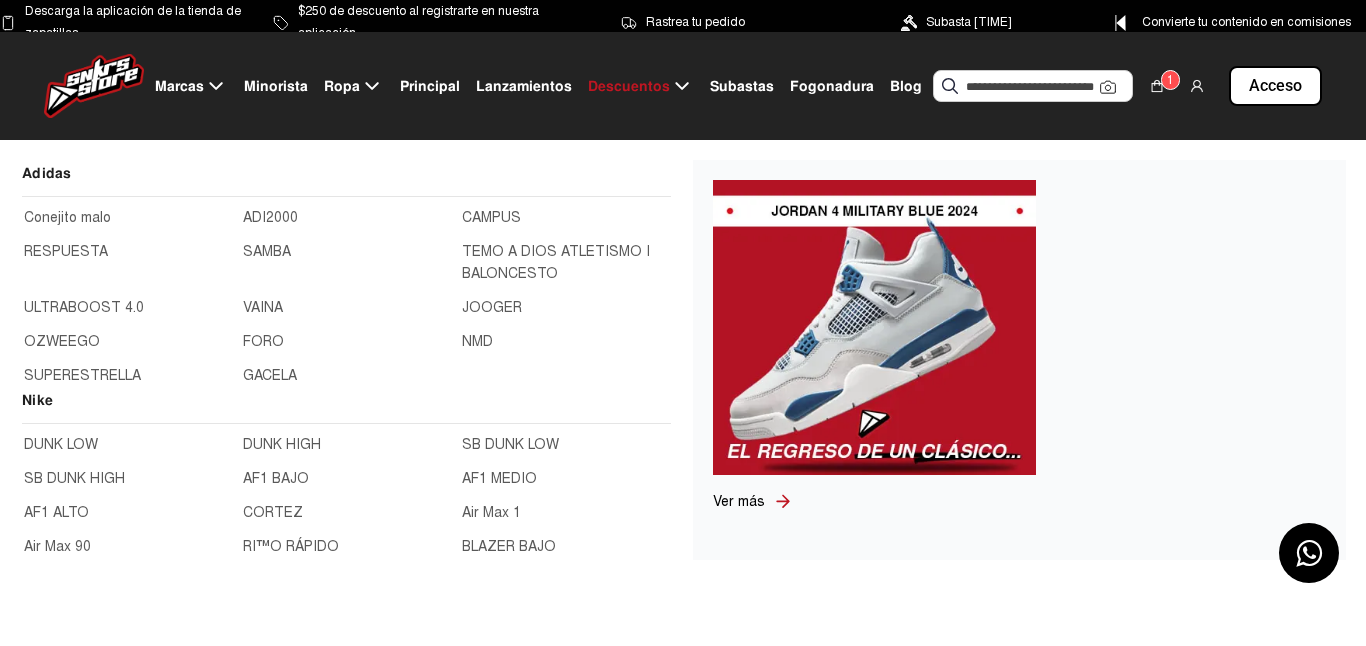 click on "Air Max 1" 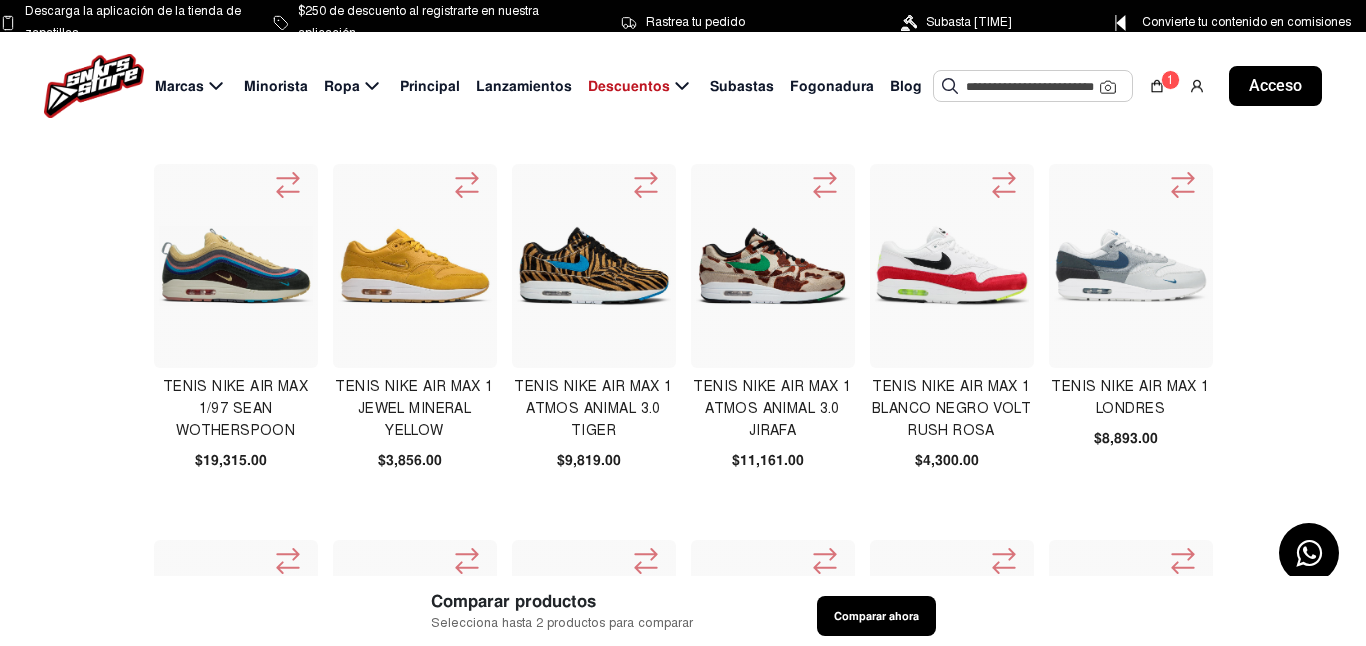click 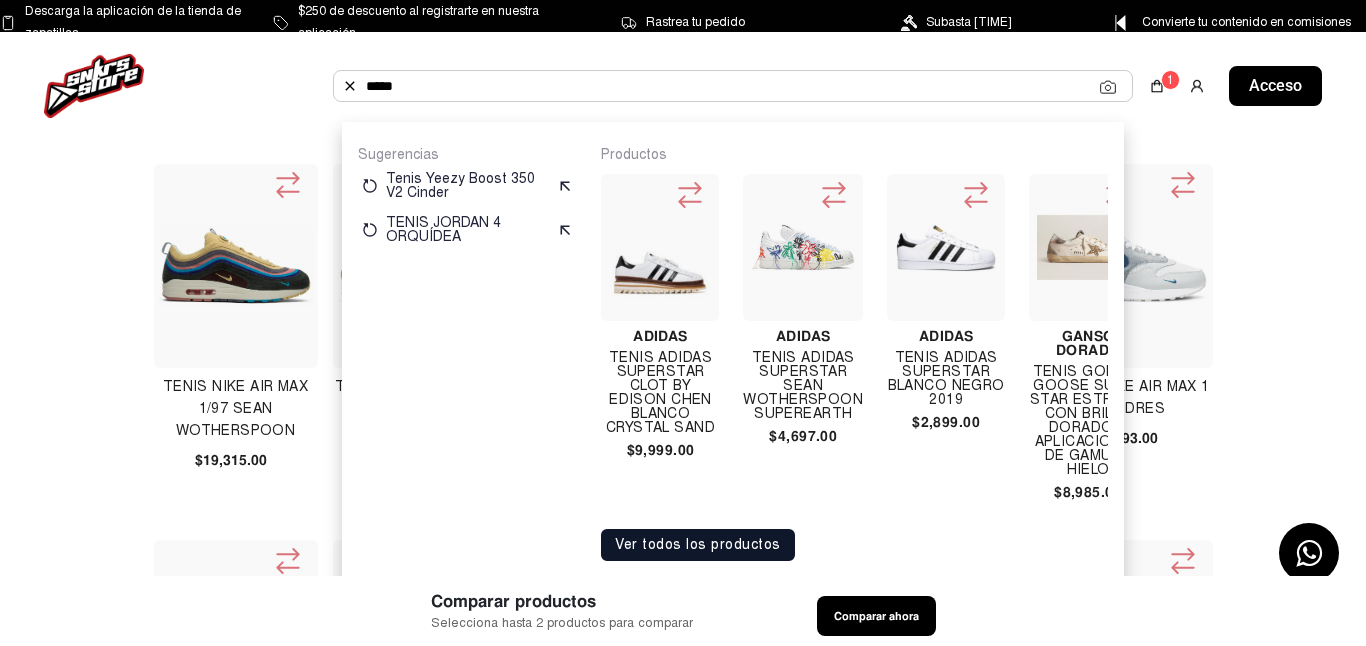 type on "*****" 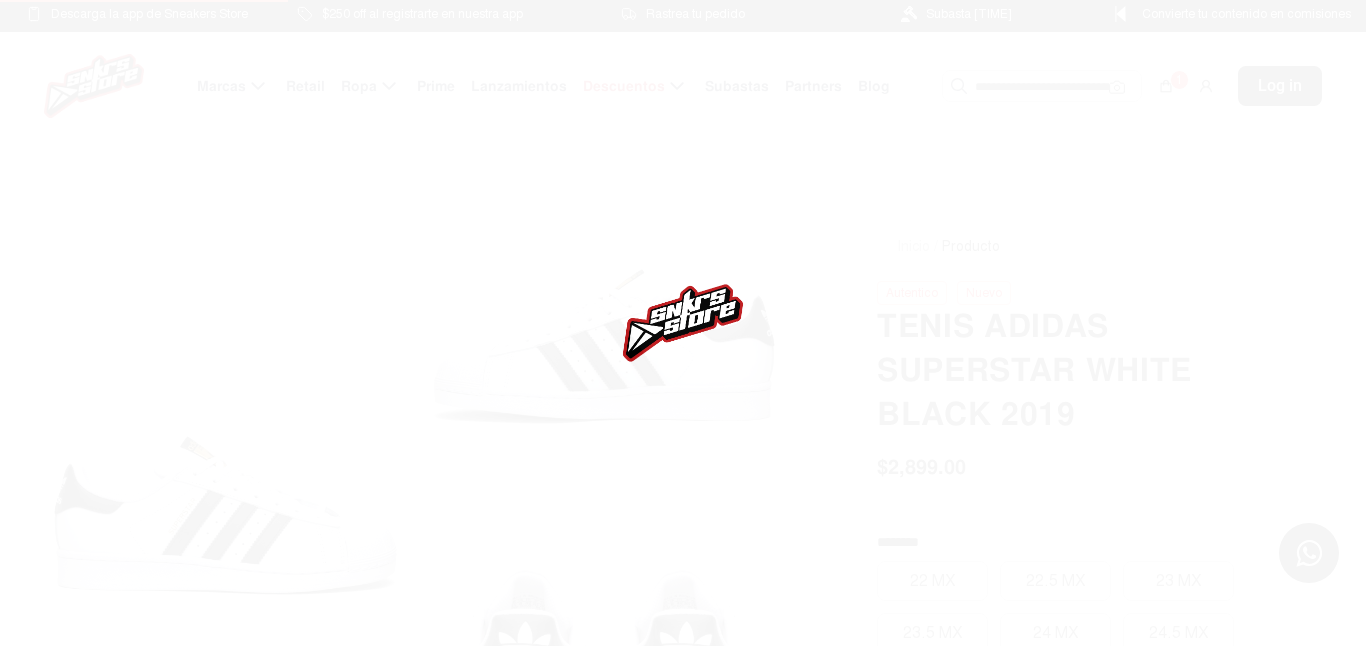 scroll, scrollTop: 0, scrollLeft: 0, axis: both 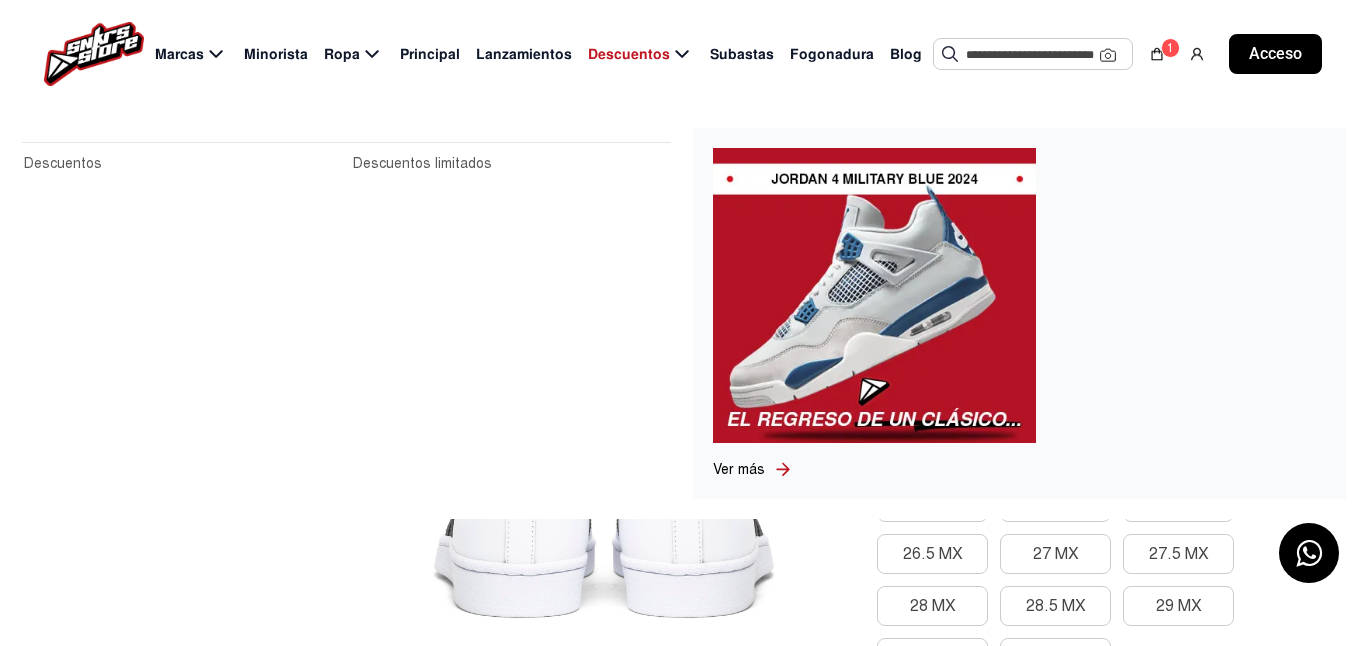 click on "Descuentos limitados" 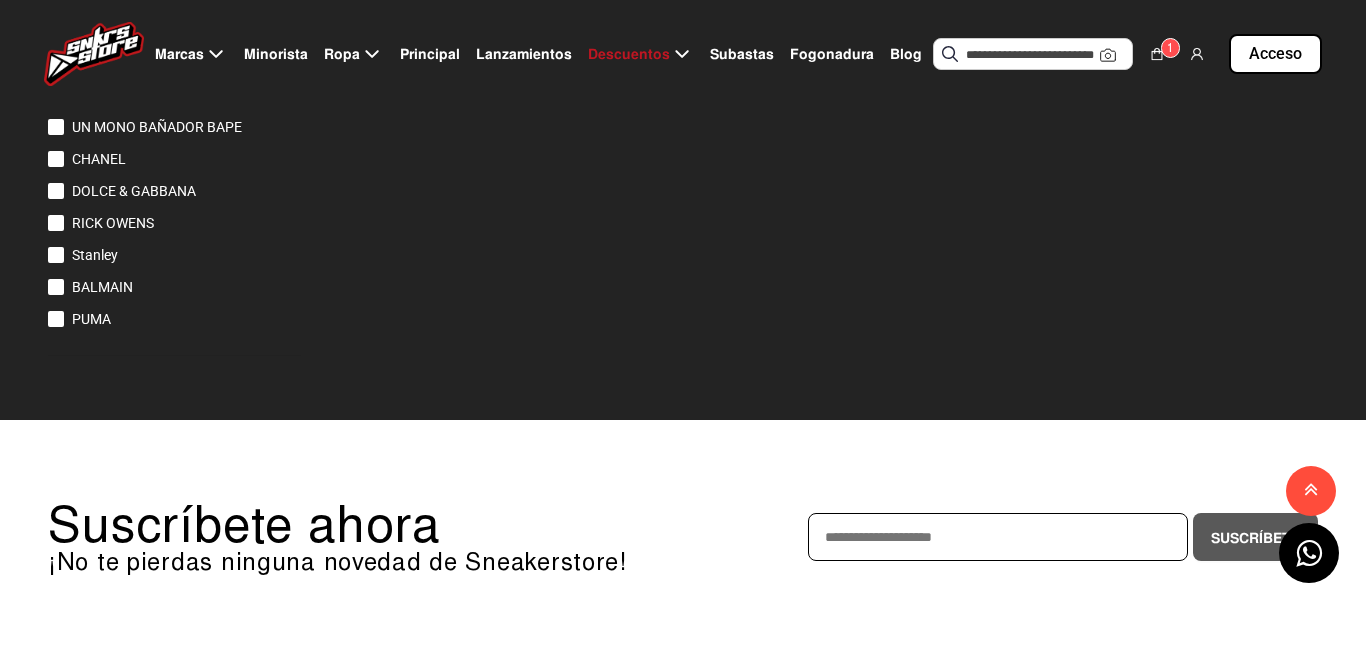 scroll, scrollTop: 1243, scrollLeft: 0, axis: vertical 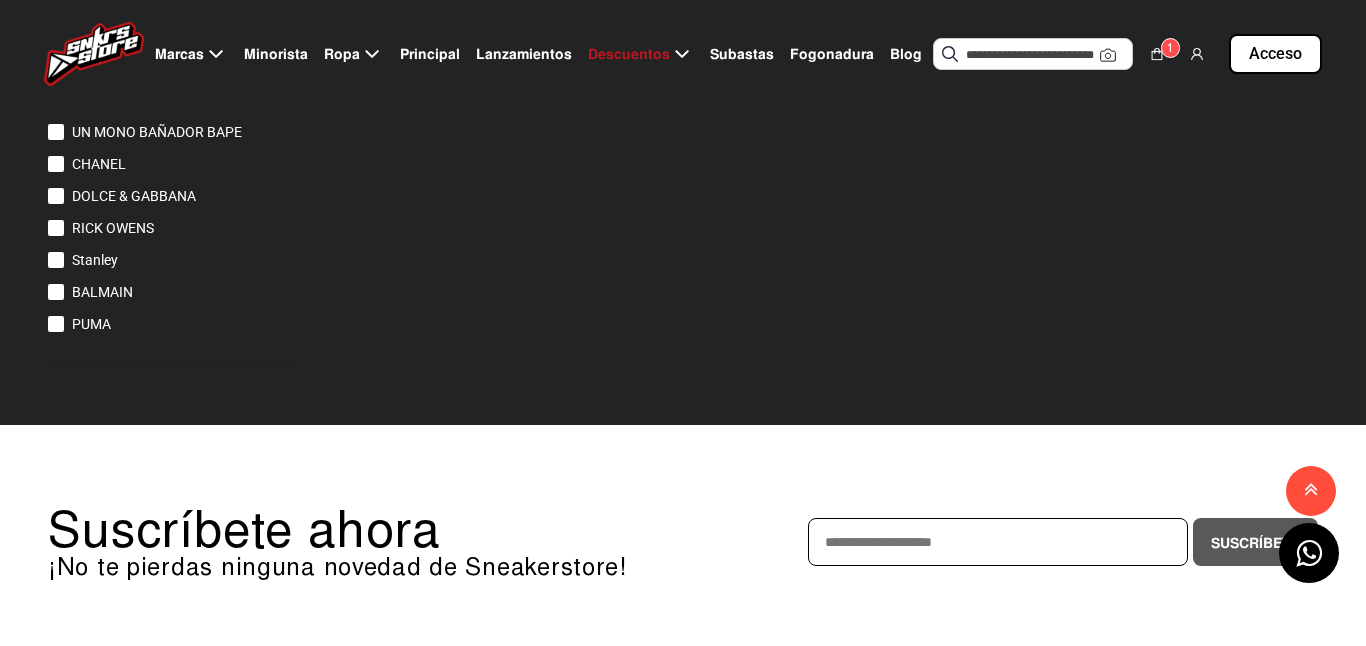 click on "PUMA" at bounding box center (91, 324) 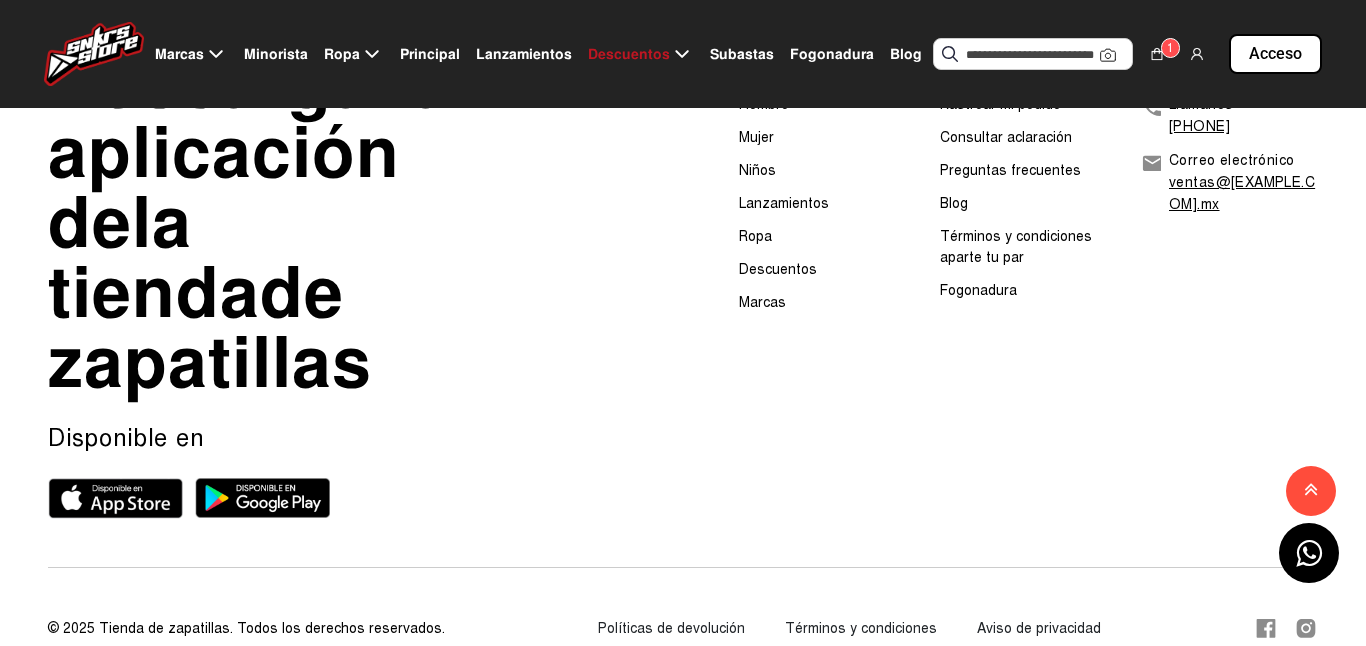 scroll, scrollTop: 1927, scrollLeft: 0, axis: vertical 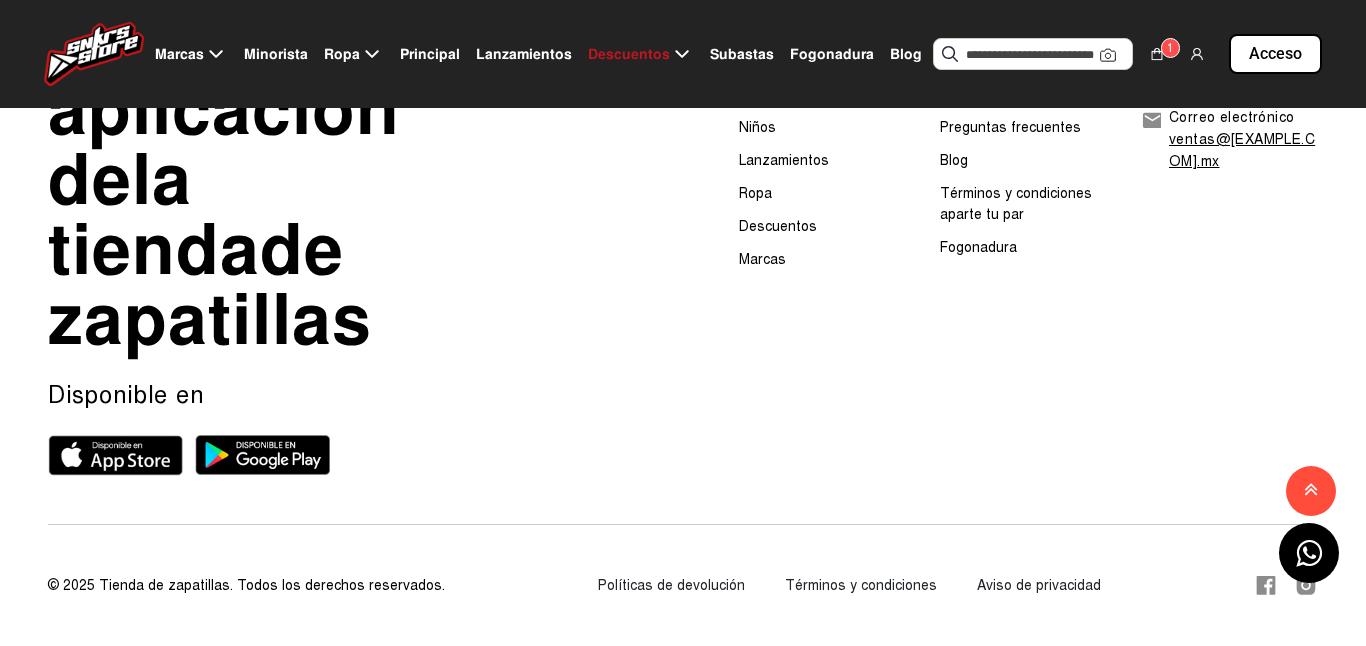 click at bounding box center (1311, 490) 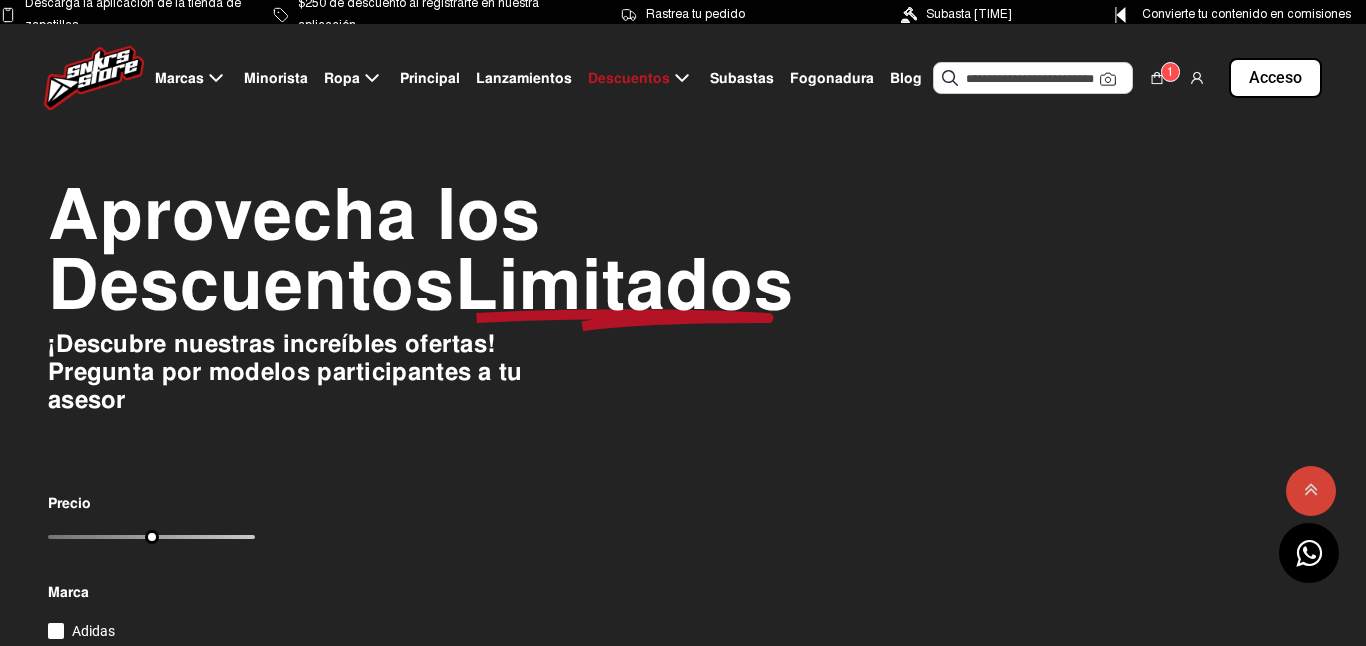 scroll, scrollTop: 0, scrollLeft: 0, axis: both 